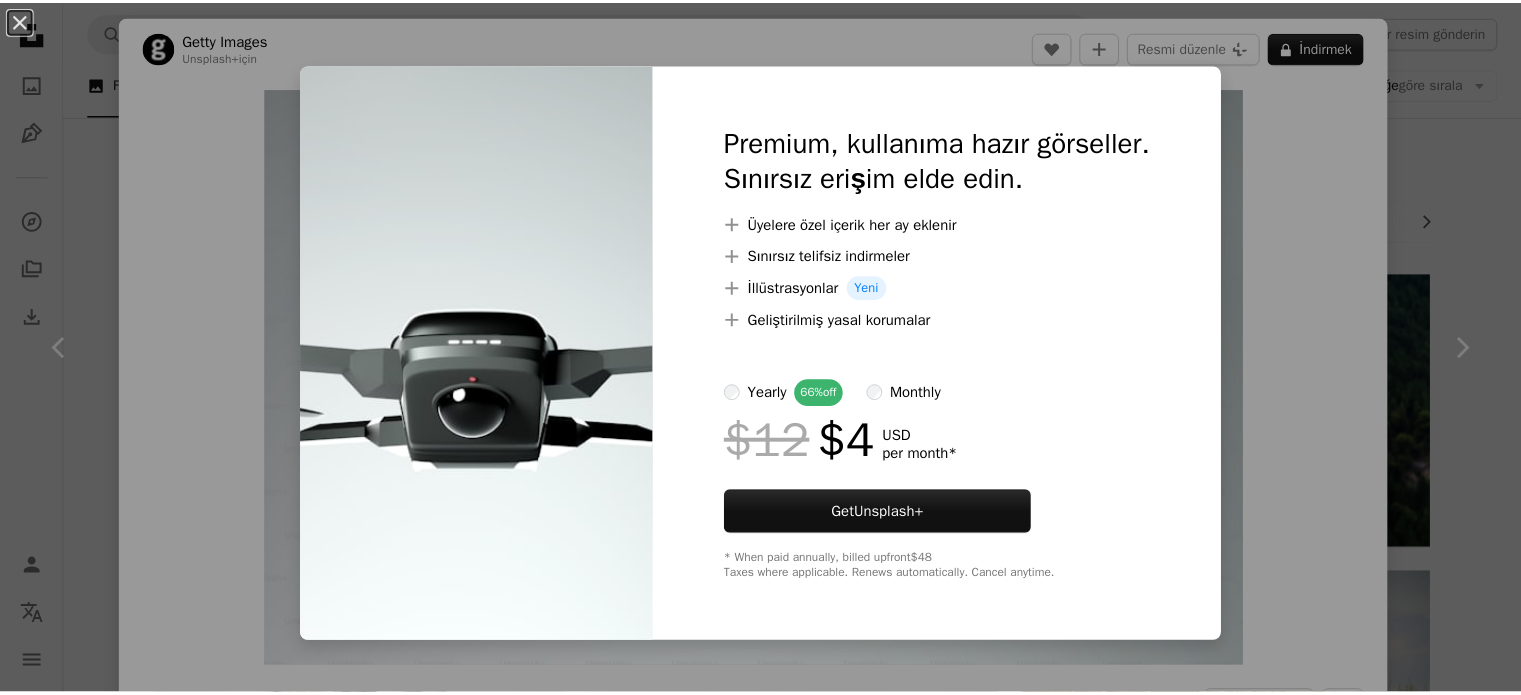 scroll, scrollTop: 99, scrollLeft: 0, axis: vertical 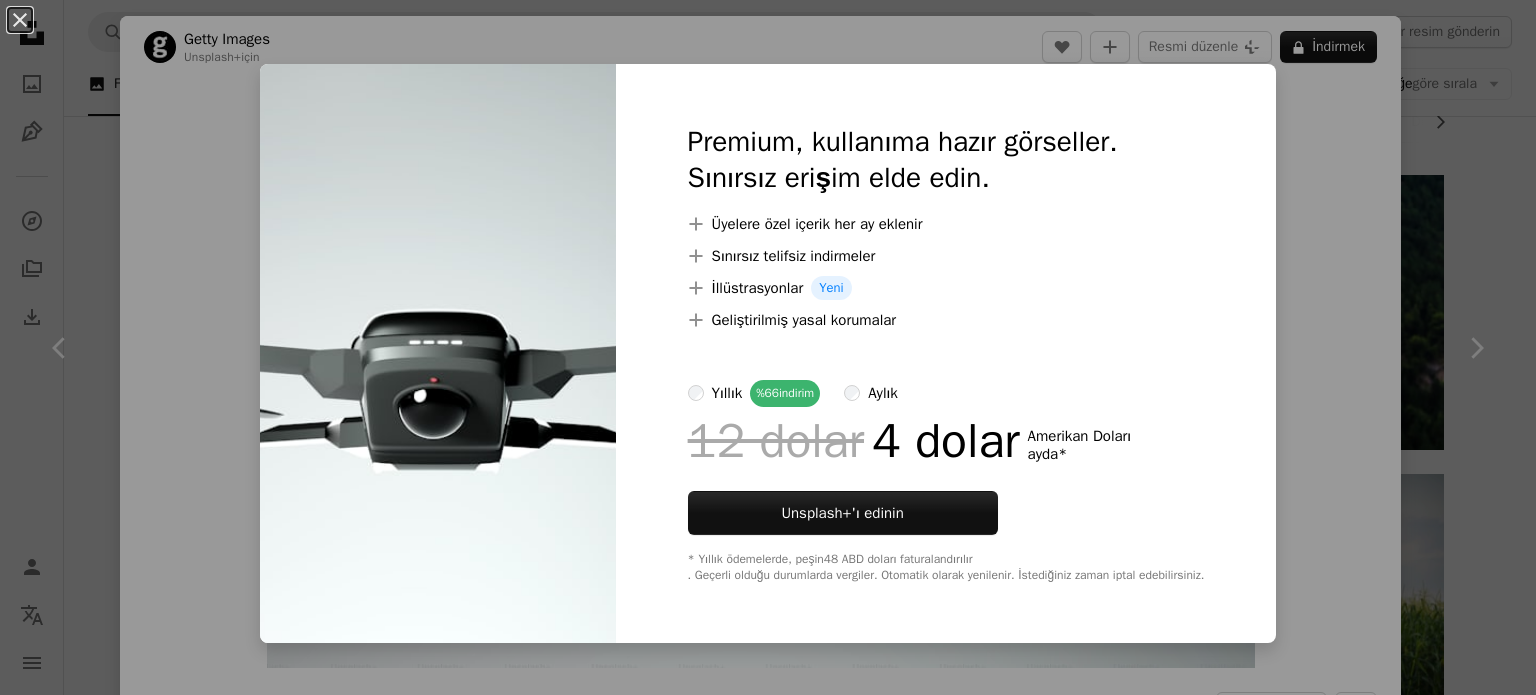 click on "An X shape Premium, kullanıma hazır görseller. Sınırsız erişim elde edin. A plus sign Üyelere özel içerik her ay eklenir A plus sign Sınırsız telifsiz indirmeler A plus sign İllüstrasyonlar Yeni A plus sign Geliştirilmiş yasal korumalar yıllık %66 indirim aylık [PRICE] [CURRENCY] ayda [PRICE] [CURRENCY] ayda * Unsplash+' ı edinin * Yıllık ödemelerde, peşin [PRICE] [CURRENCY] faturalandırılır . Geçerli olduğu durumlarda vergiler. Otomatik olarak yenilenir. İstediğiniz zaman iptal edebilirsiniz." at bounding box center [768, 347] 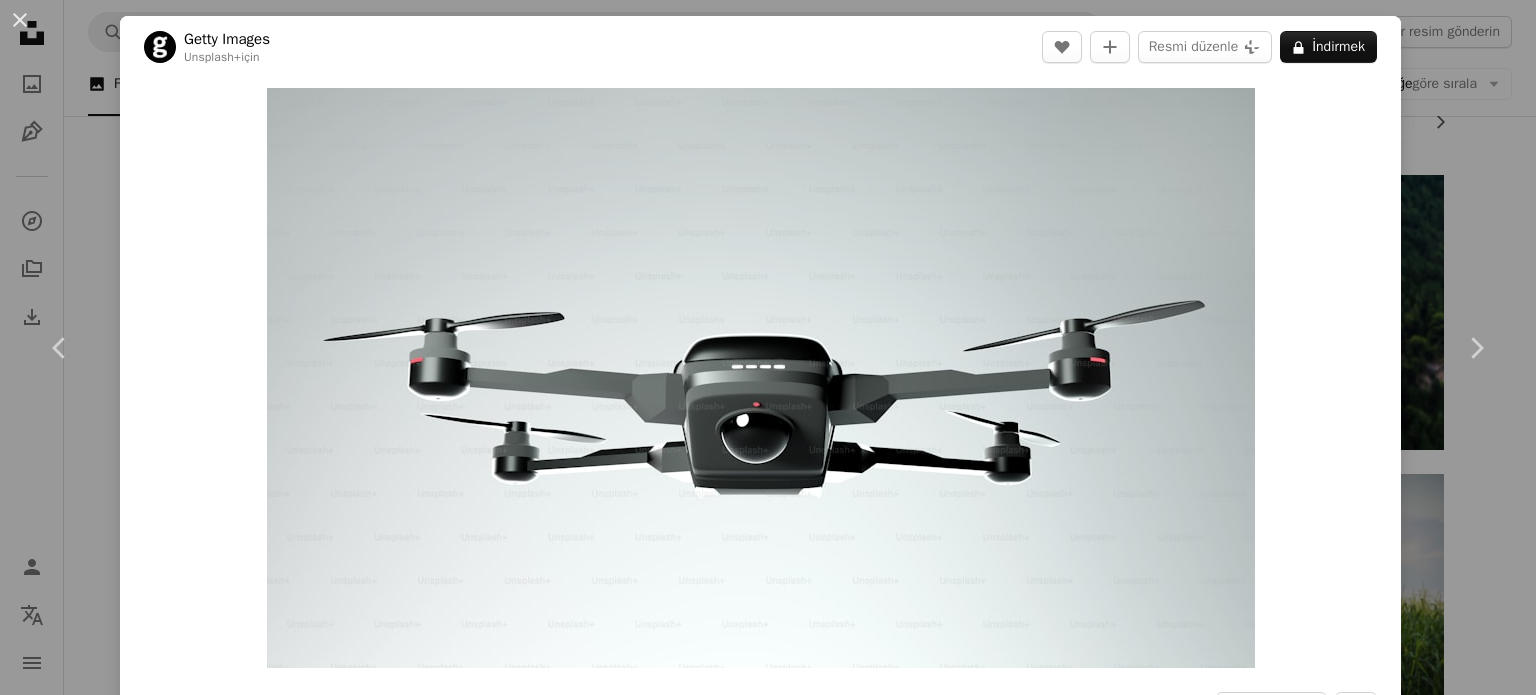 click on "An X shape Chevron left Chevron right Getty Images Unsplash+ için A heart A plus sign Resmi düzenle Plus sign for Unsplash+ A lock İndirmek Zoom in A forward-right arrow Paylaşmak More Actions Calendar outlined Yayınlandı [DATE] Safety Unsplash+ Lisansı altında lisanslanmıştır işletme illüstrasyon mühendislik toplu taşıma endüstri hizmet helikopter uçan makine küçük casus renkli görüntü meslek bakış açısı dijital olarak oluşturulmuş görüntü kablosuz teknoloji profesyonel meslek fotoğrafçılık temaları Arkaplanlar Bu seriden Plus sign for Unsplash+ İlgili görseller Plus sign for Unsplash+ A heart A plus sign Getty Images Unsplash+ için A lock İndirmek Plus sign for Unsplash+ A heart A plus sign Hartono Yaratıcı Stüdyosu Unsplash+ için A lock İndirmek Plus sign for Unsplash+ A heart A plus sign Paris Bilal Unsplash+ için A lock İndirmek Plus sign for Unsplash+ A heart A plus sign Zyanya Citlalli Unsplash+ için A lock İndirmek A heart" at bounding box center [768, 347] 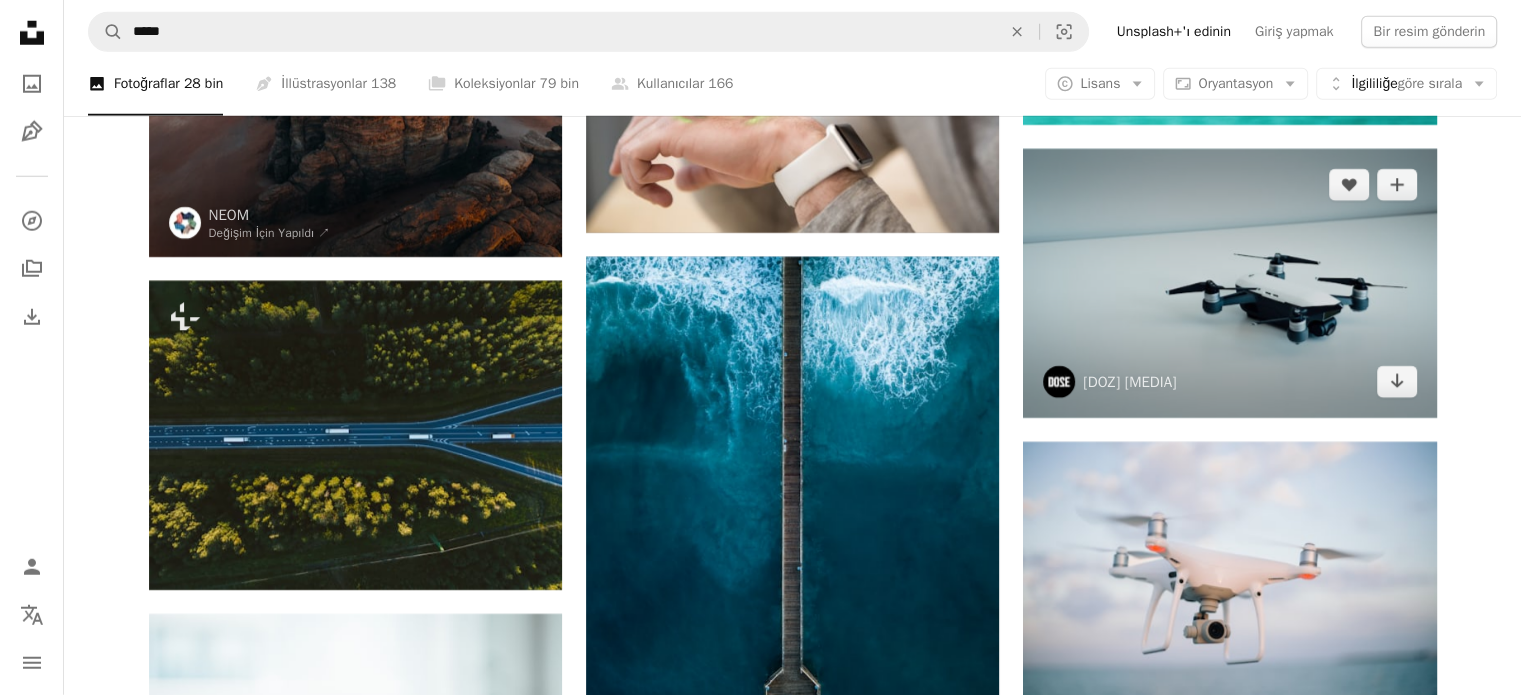 scroll, scrollTop: 5598, scrollLeft: 0, axis: vertical 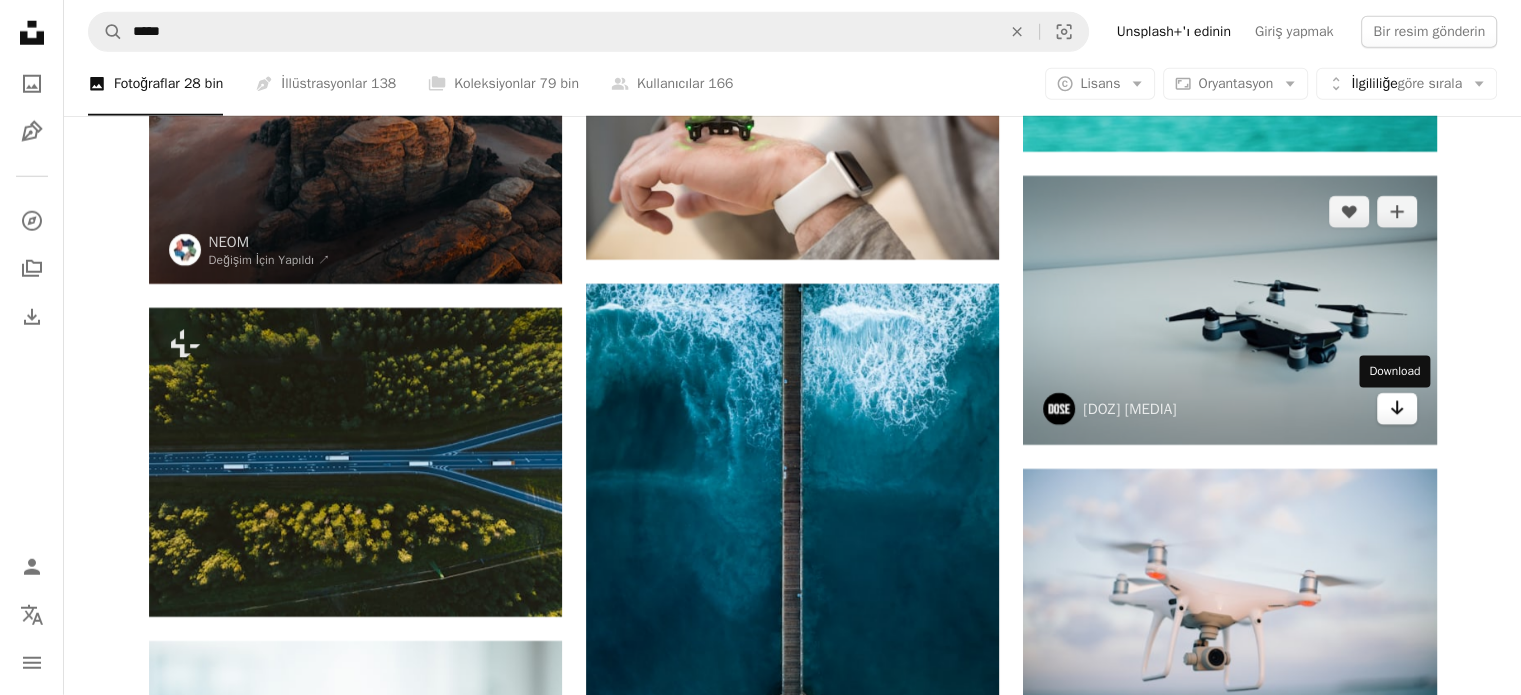 click on "Arrow pointing down" at bounding box center (1397, 409) 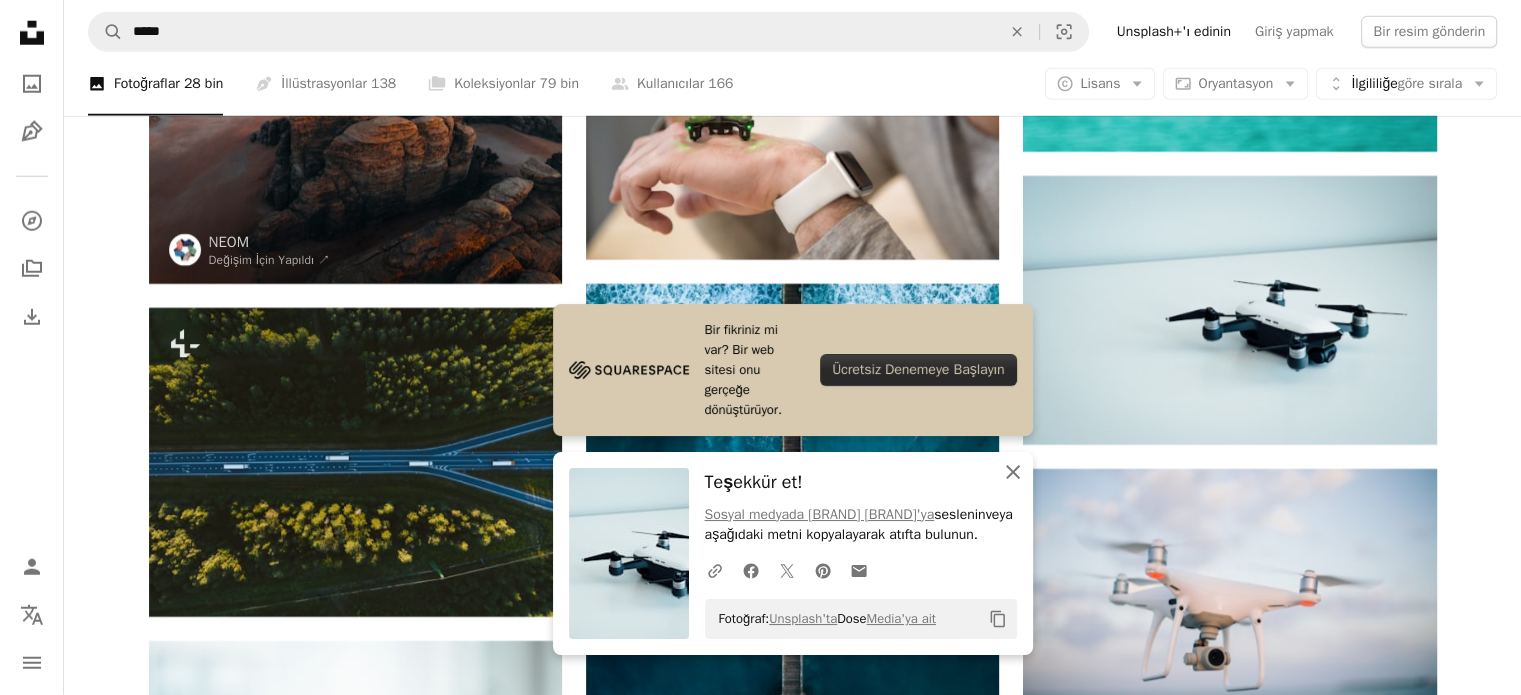 click on "An X shape" 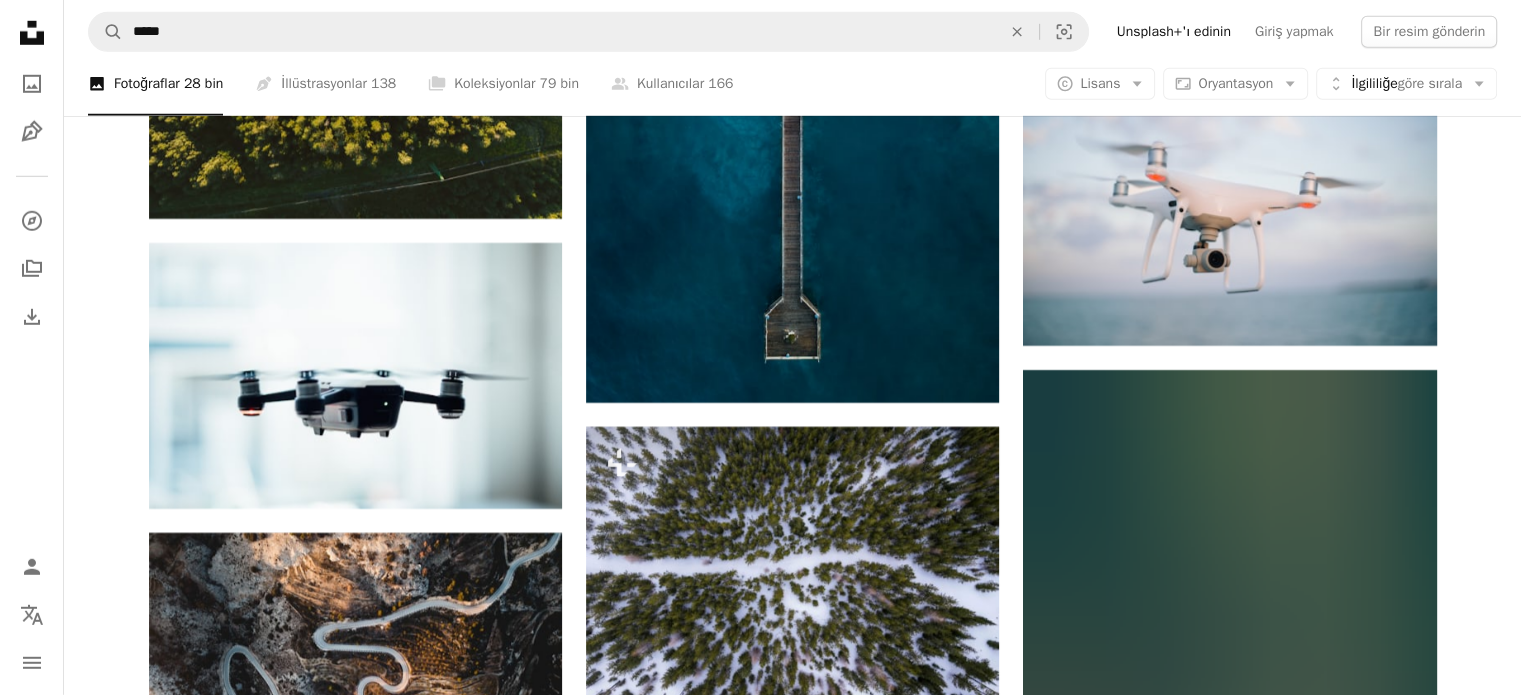 scroll, scrollTop: 5991, scrollLeft: 0, axis: vertical 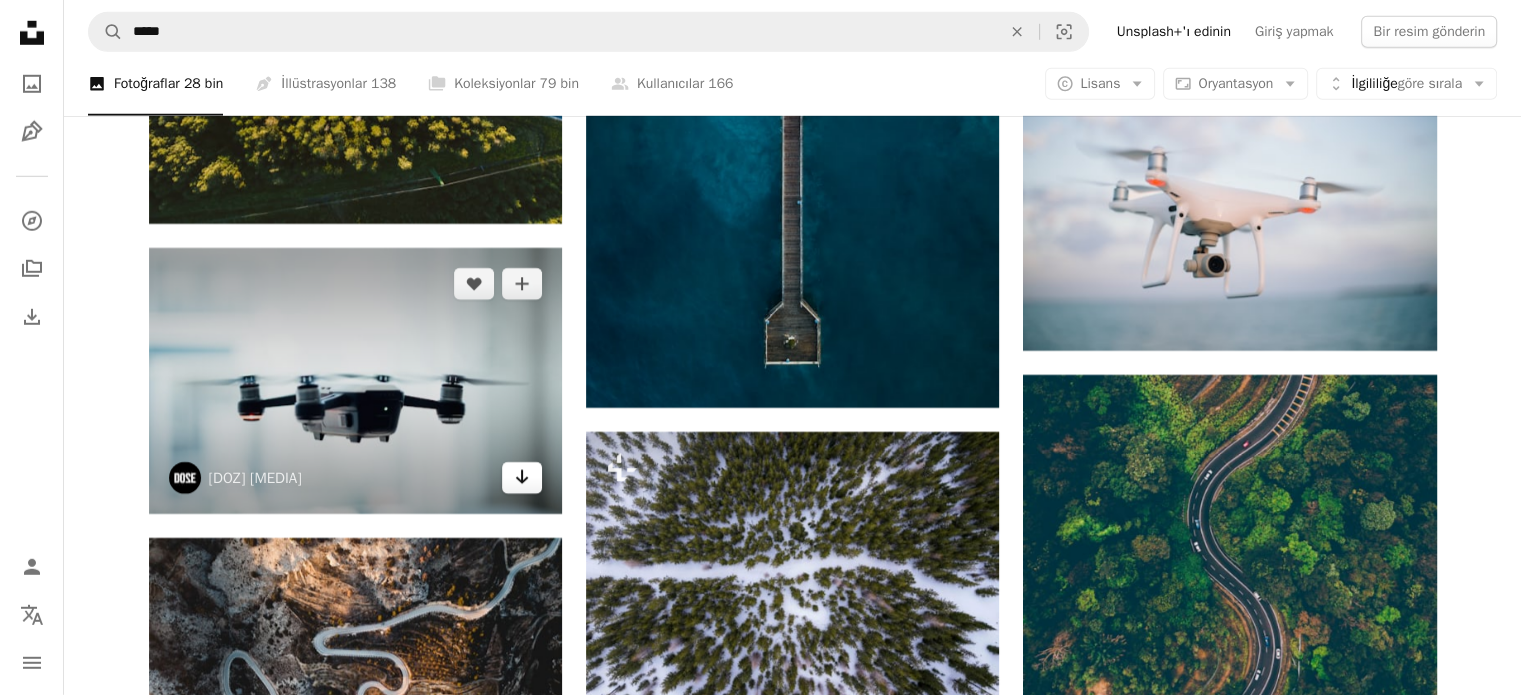 drag, startPoint x: 419, startPoint y: 400, endPoint x: 512, endPoint y: 479, distance: 122.02459 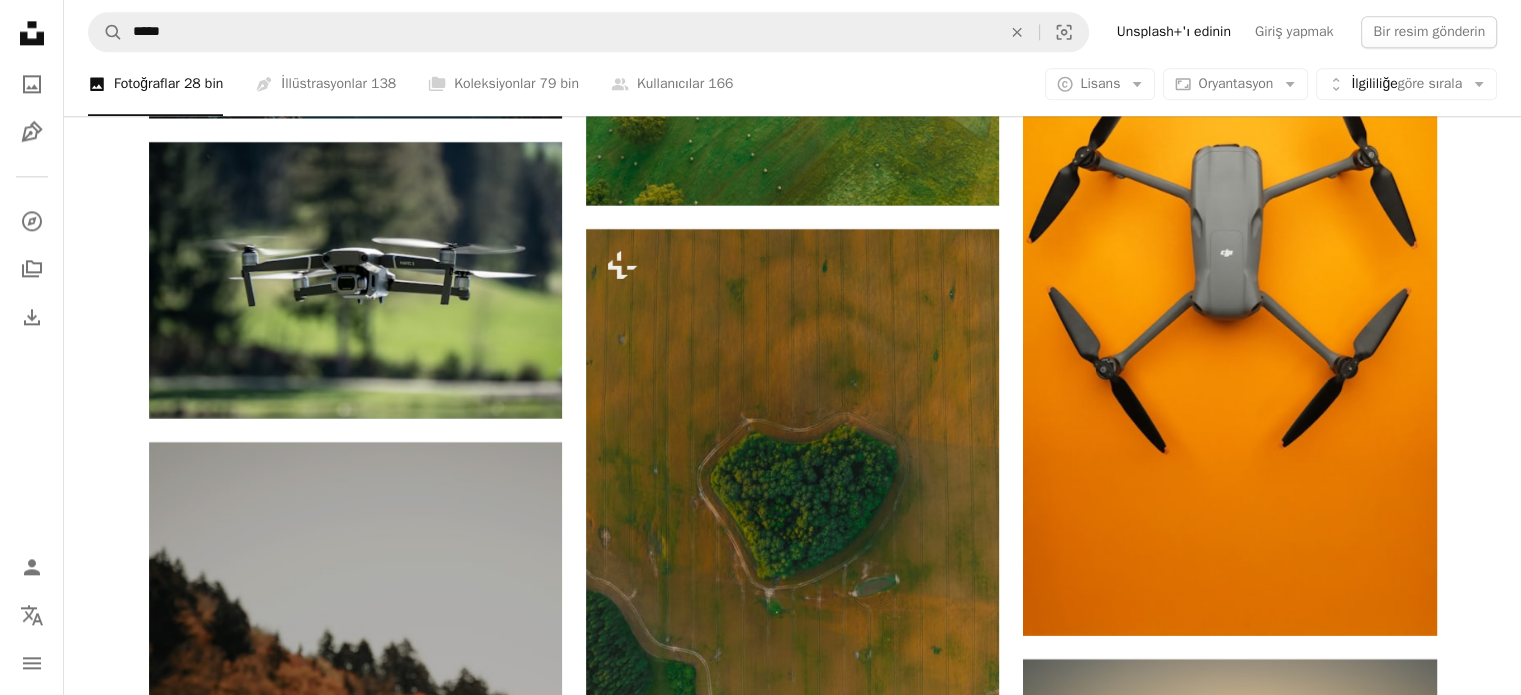 scroll, scrollTop: 17872, scrollLeft: 0, axis: vertical 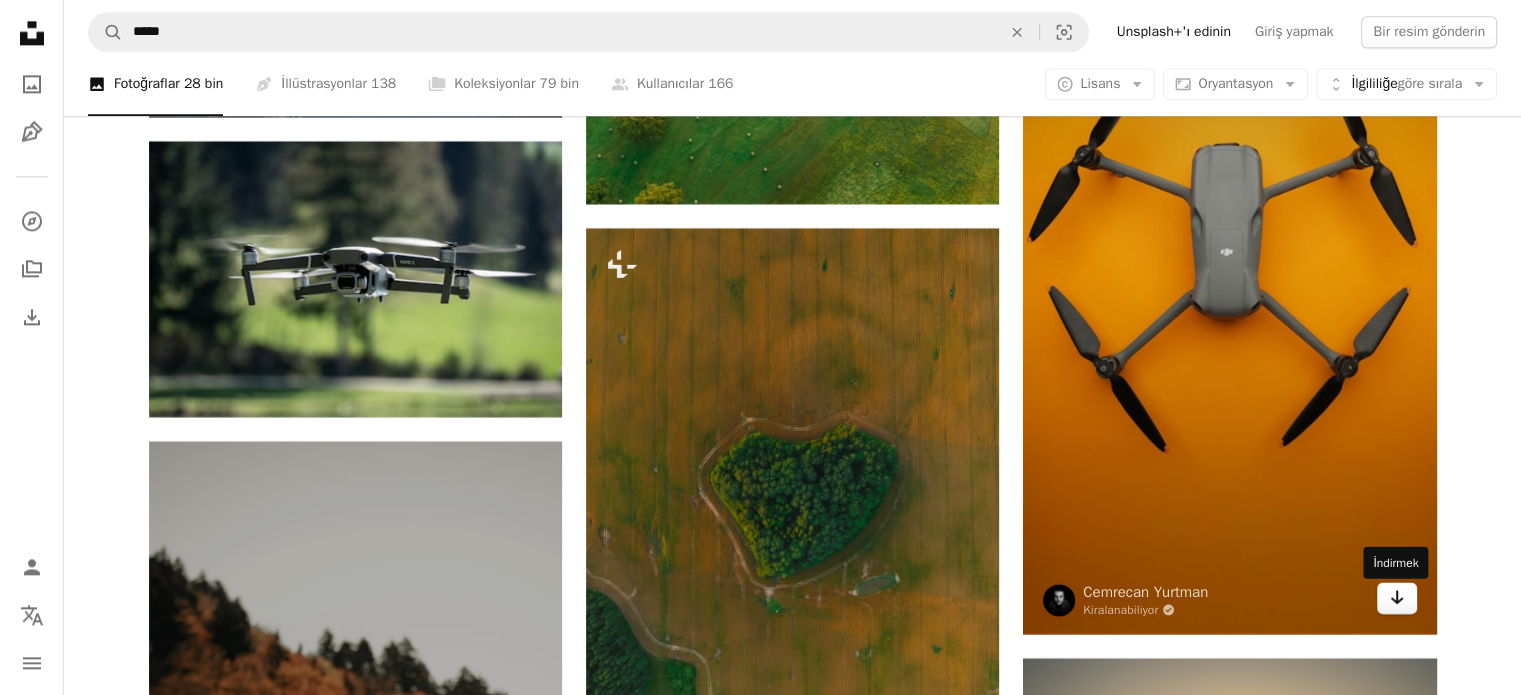 click on "Arrow pointing down" at bounding box center (1397, 598) 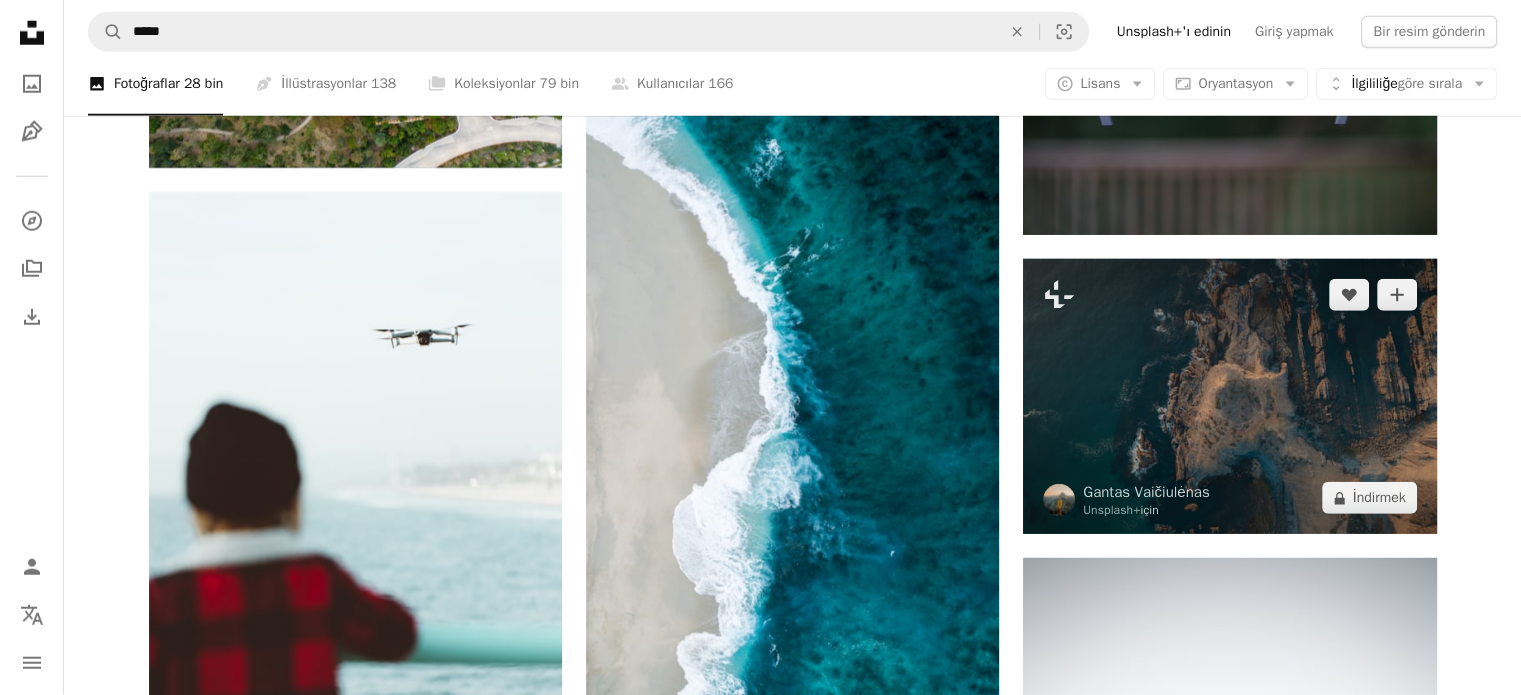 scroll, scrollTop: 20772, scrollLeft: 0, axis: vertical 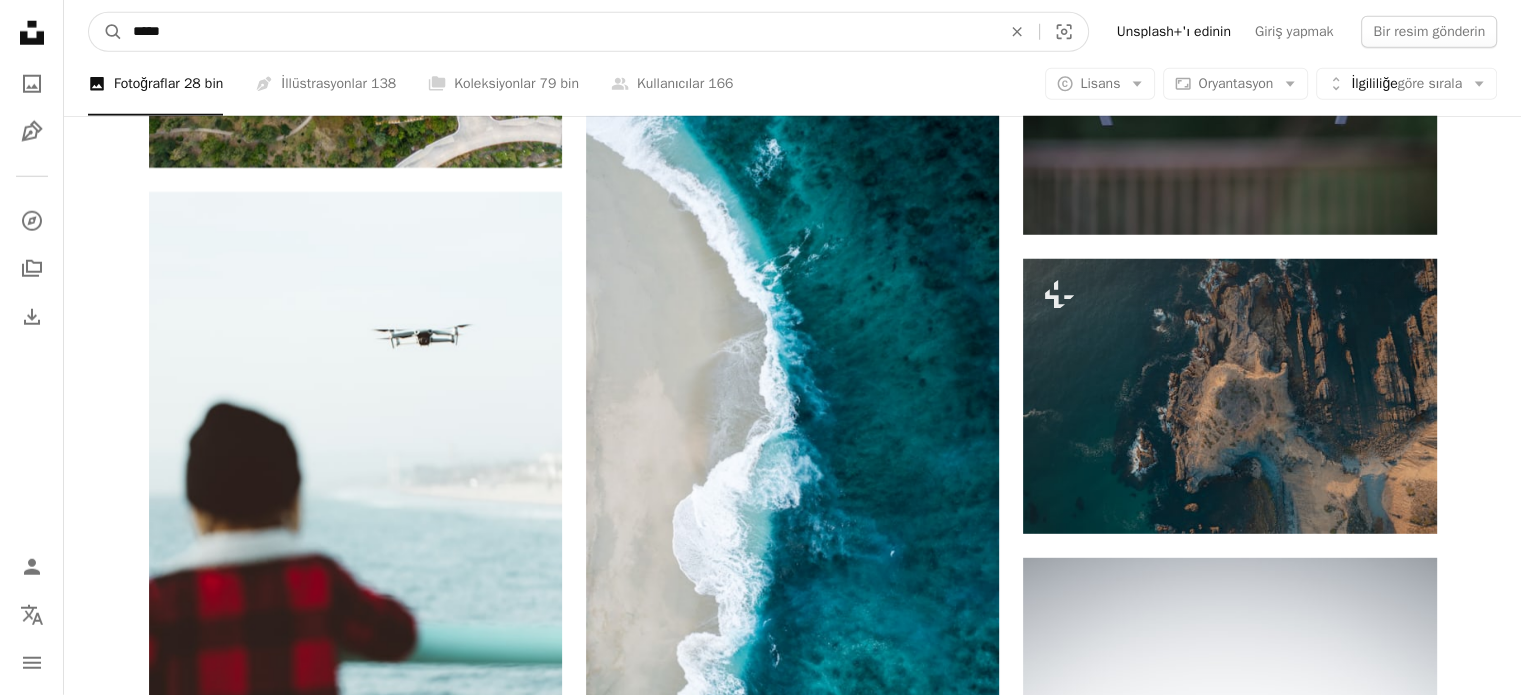 click on "*****" at bounding box center (559, 32) 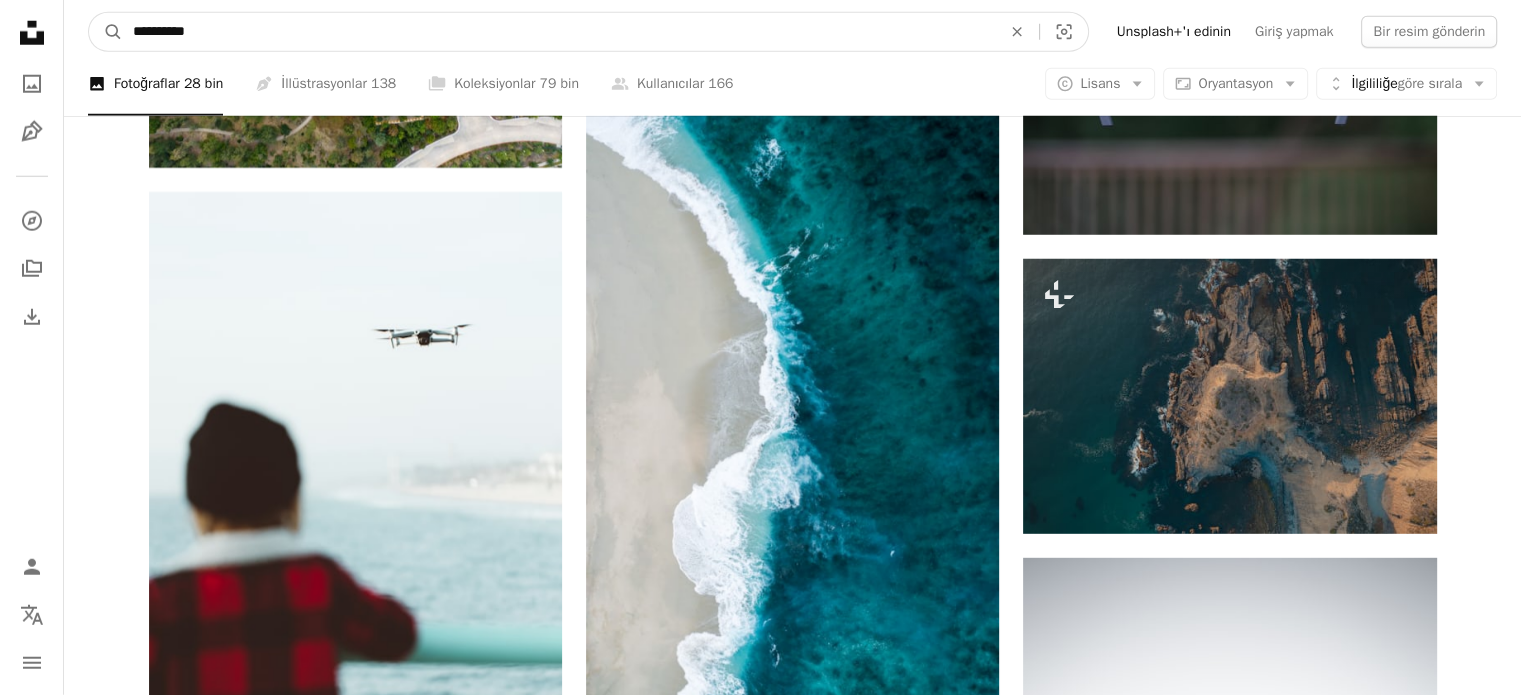 type on "**********" 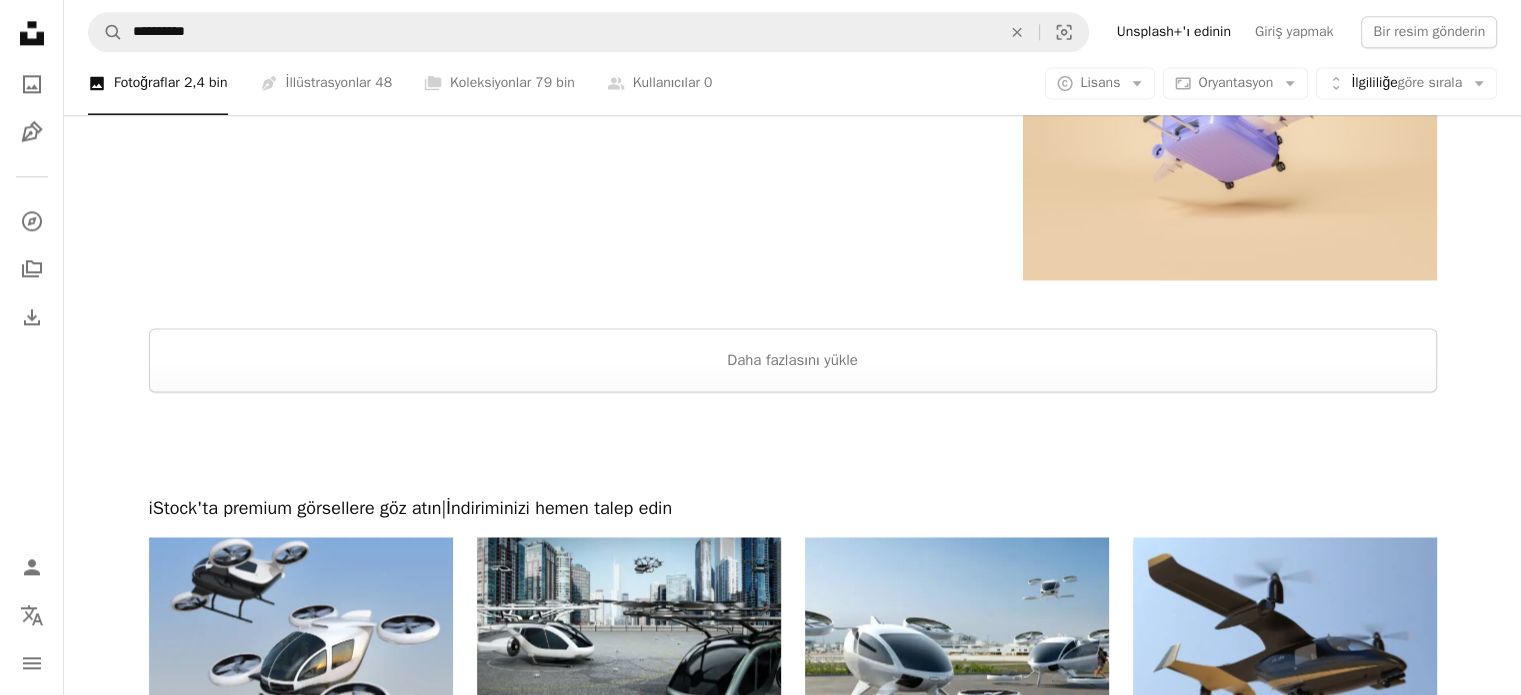 scroll, scrollTop: 2796, scrollLeft: 0, axis: vertical 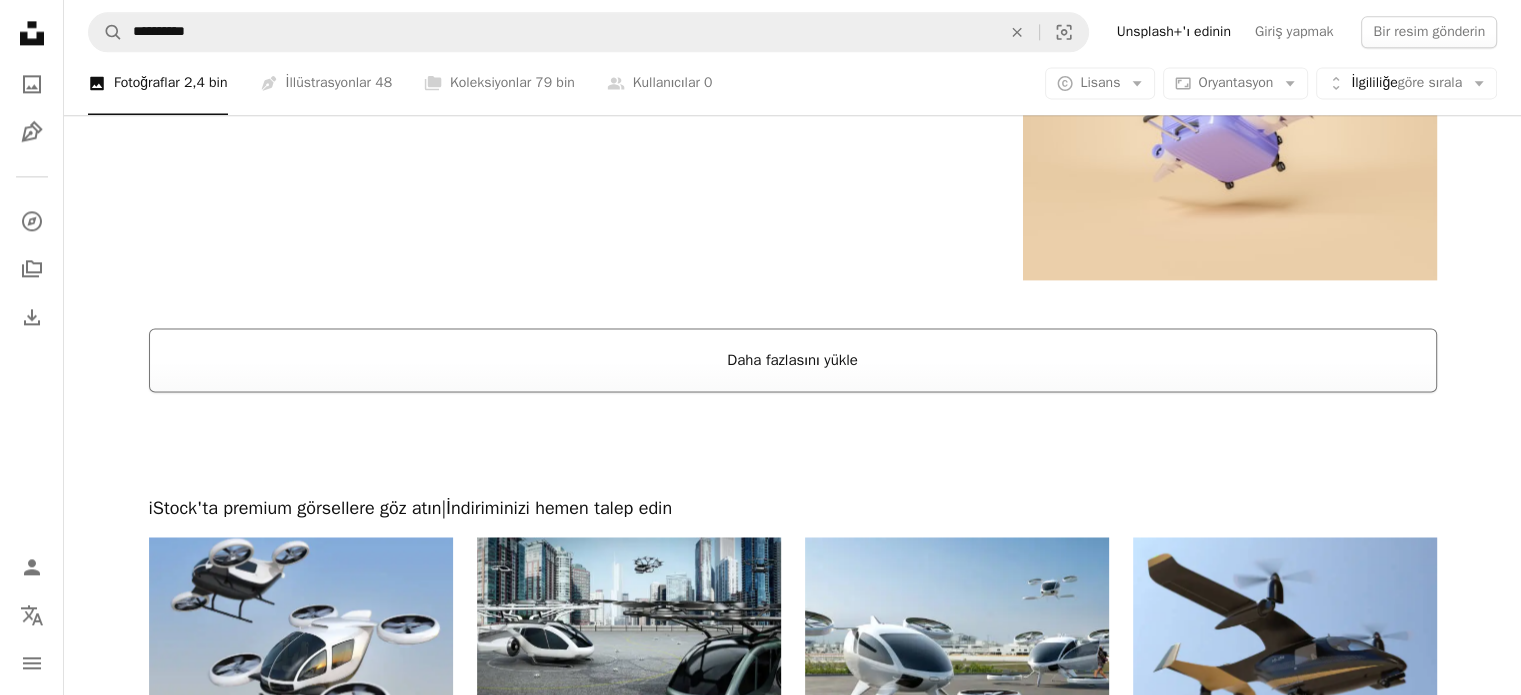 click on "Daha fazlasını yükle" at bounding box center (793, 360) 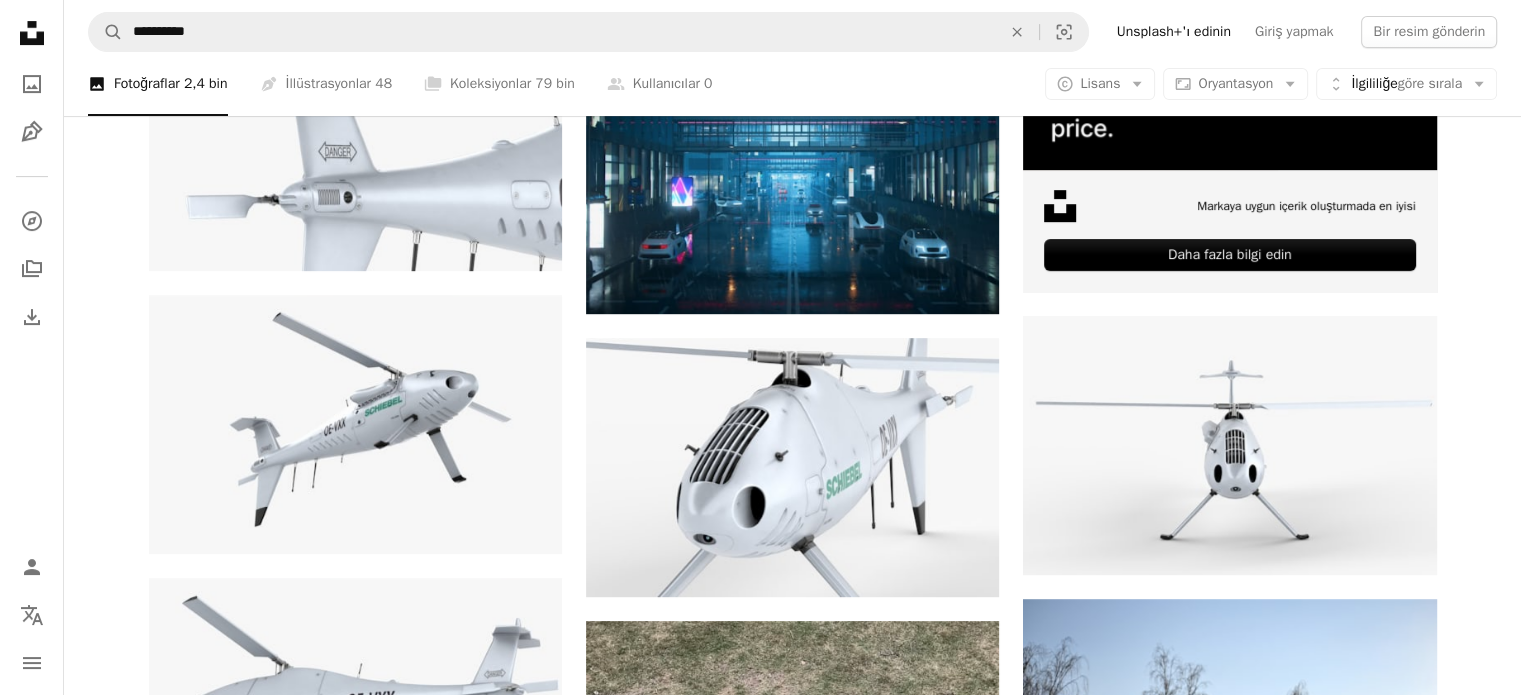 scroll, scrollTop: 742, scrollLeft: 0, axis: vertical 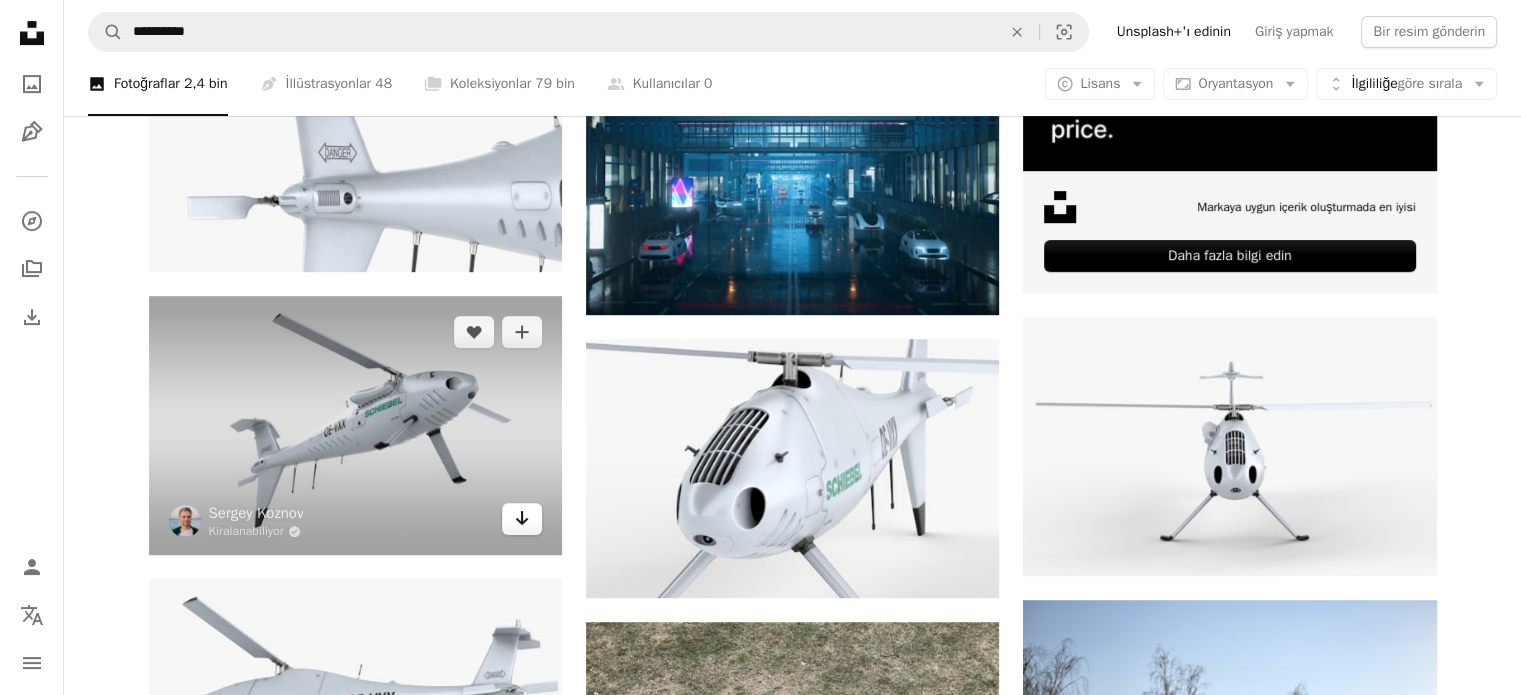 click on "Arrow pointing down" 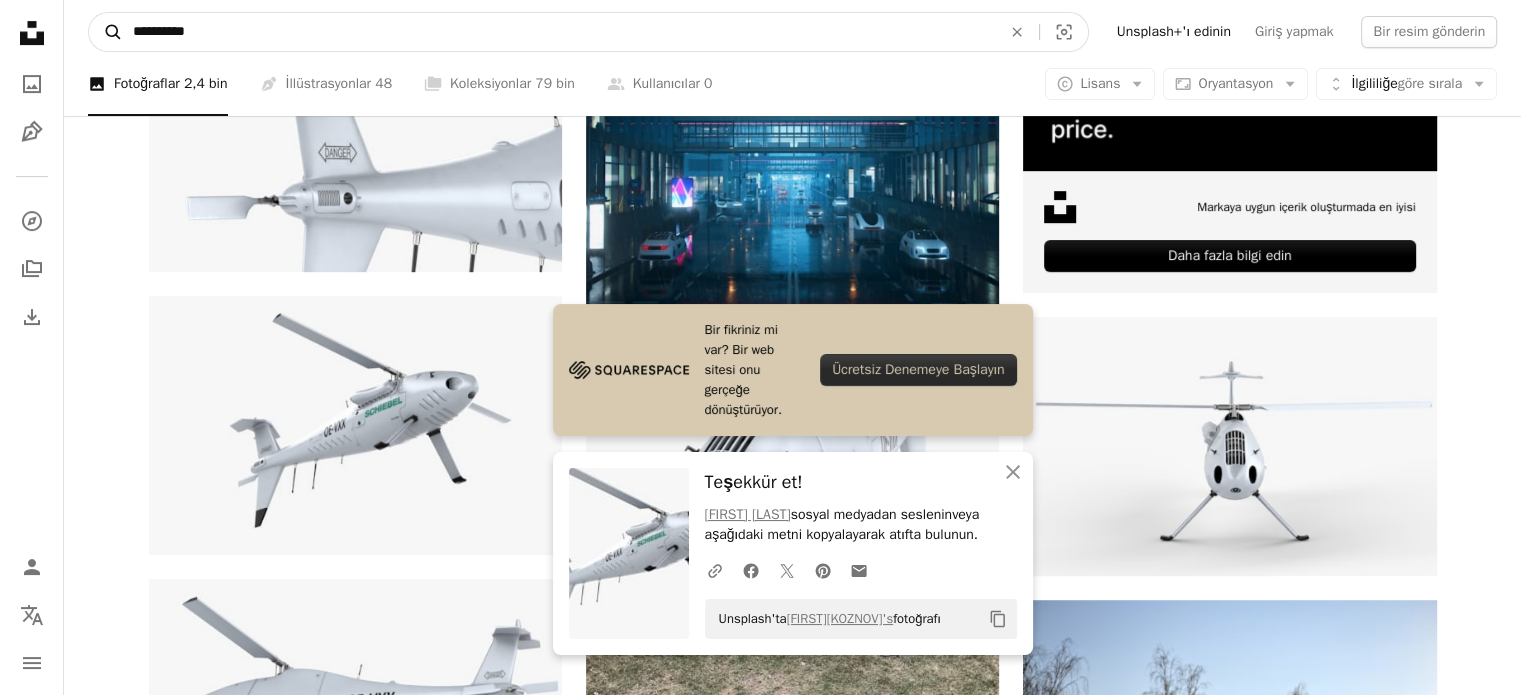 drag, startPoint x: 161, startPoint y: 31, endPoint x: 92, endPoint y: 28, distance: 69.065186 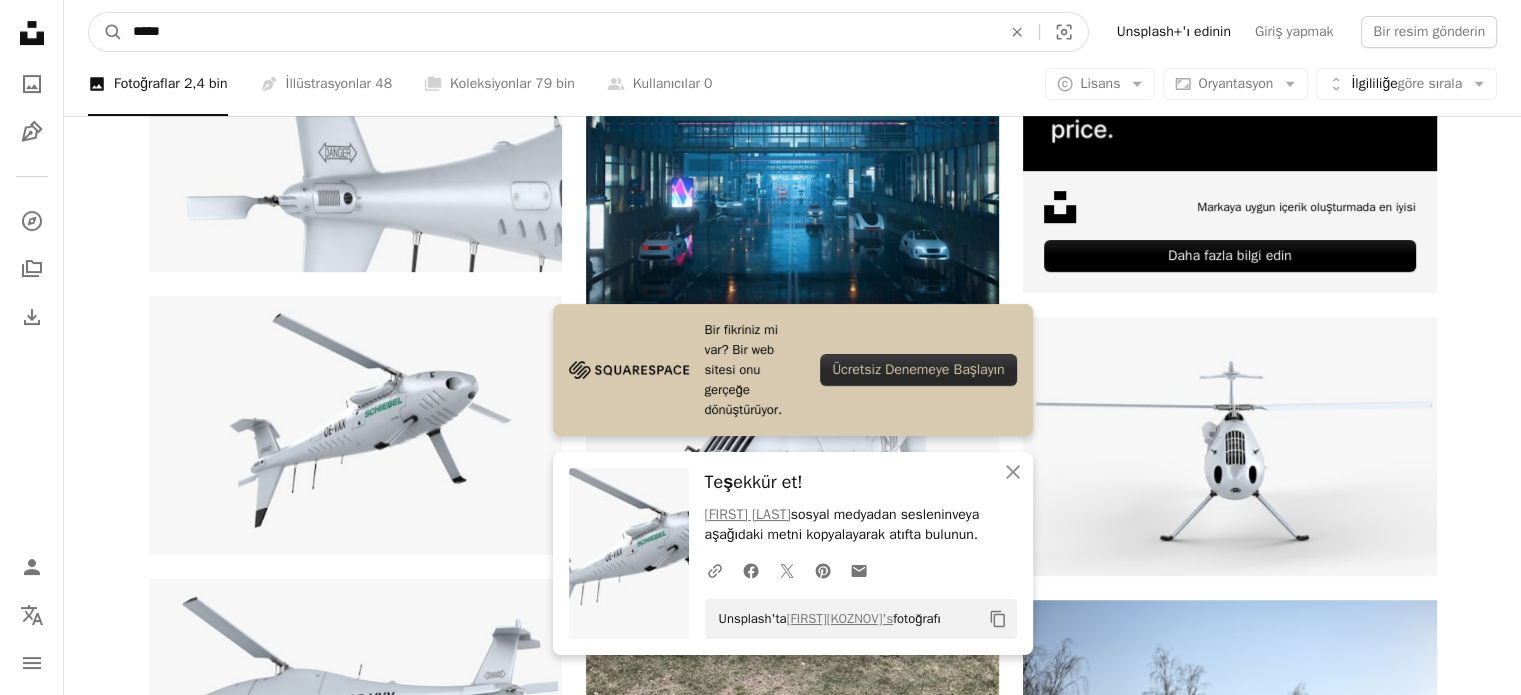 type on "*****" 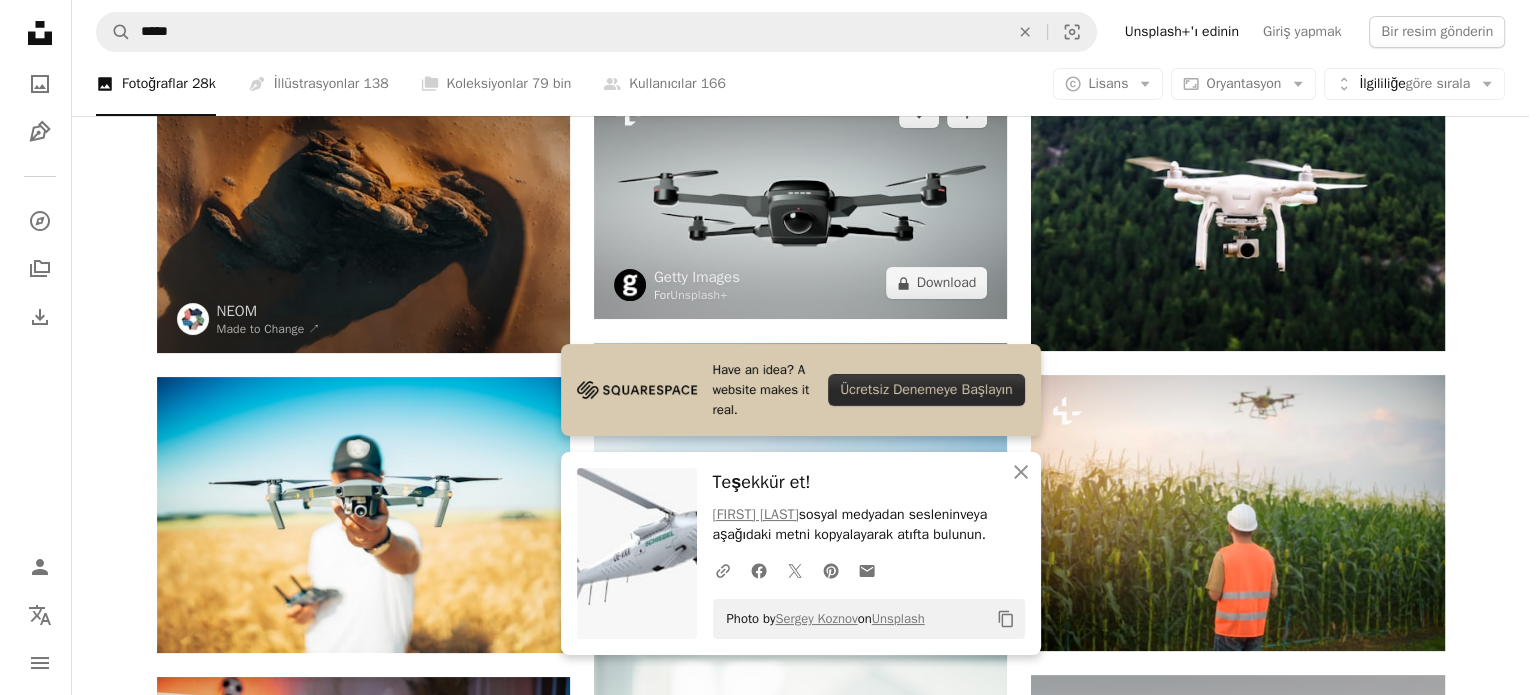 scroll, scrollTop: 200, scrollLeft: 0, axis: vertical 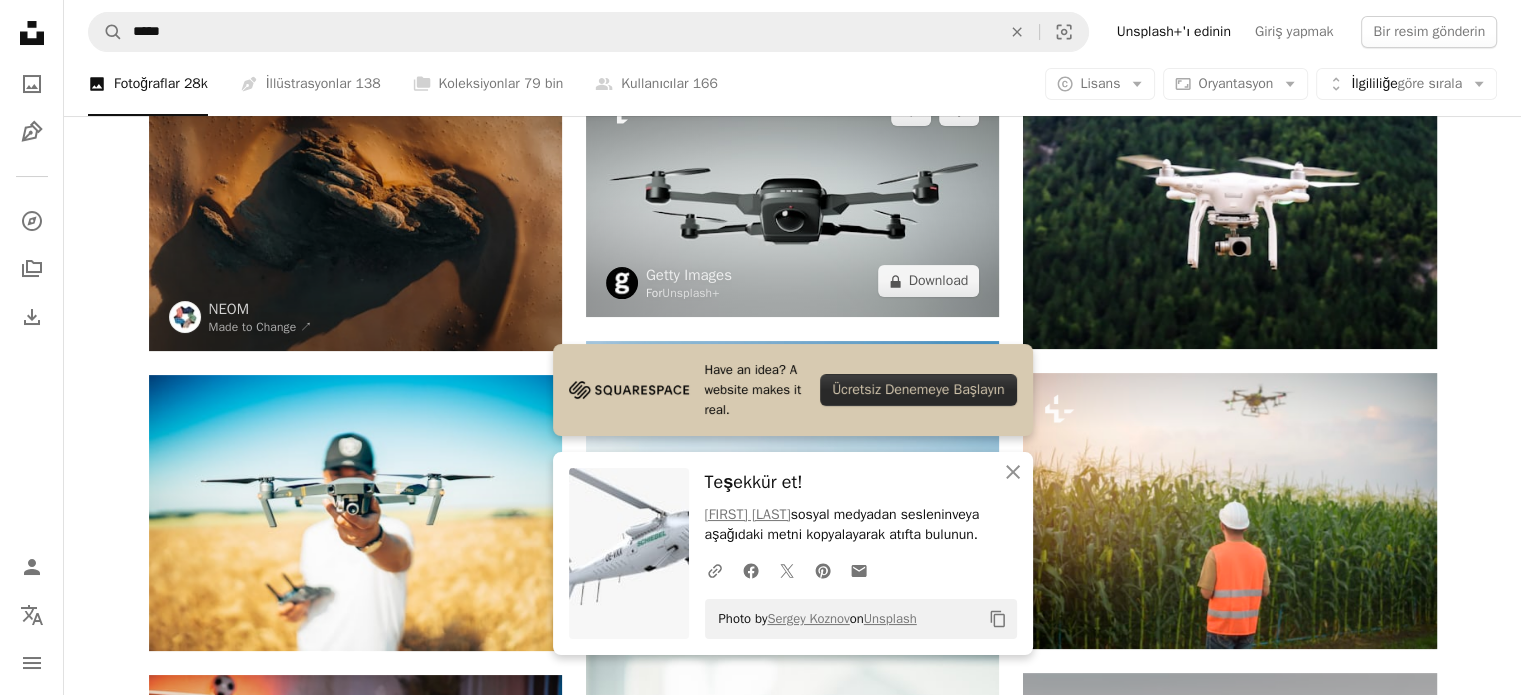click at bounding box center (792, 195) 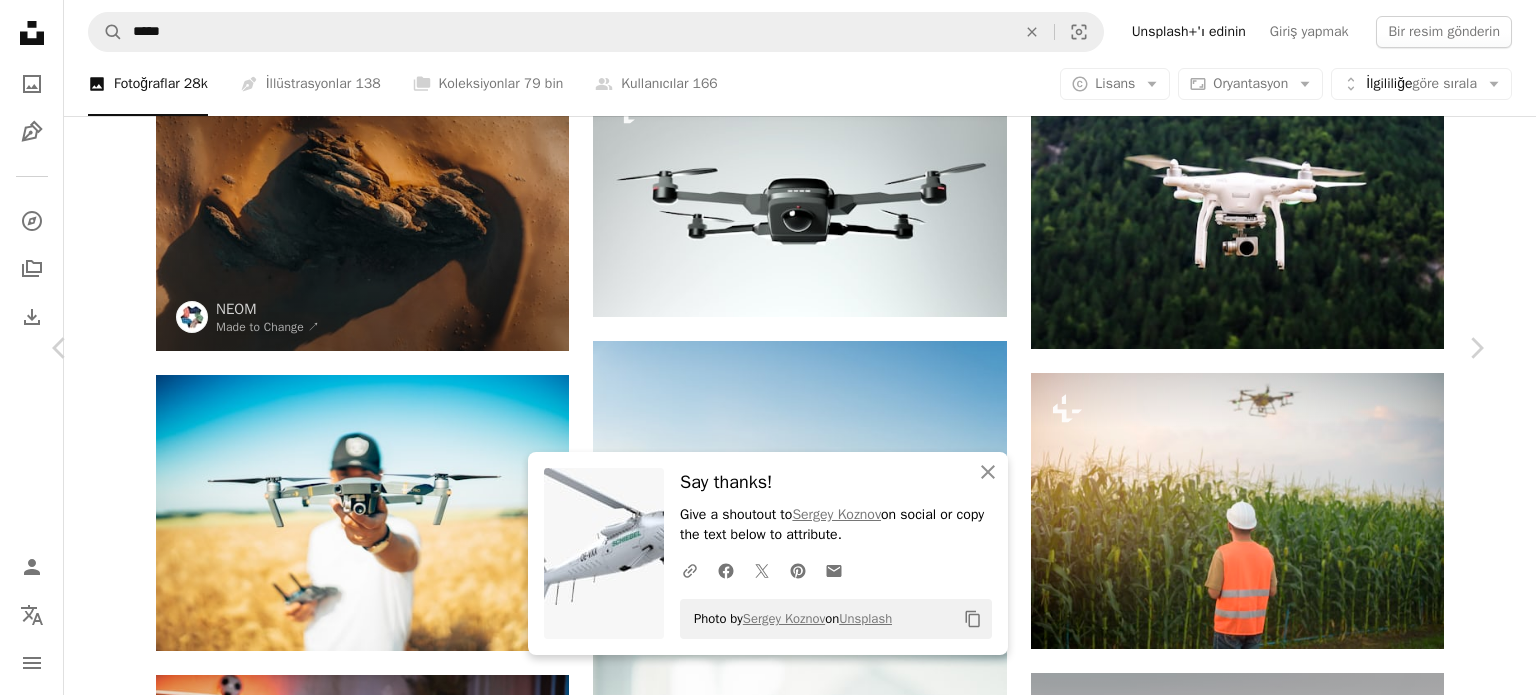 scroll, scrollTop: 1198, scrollLeft: 0, axis: vertical 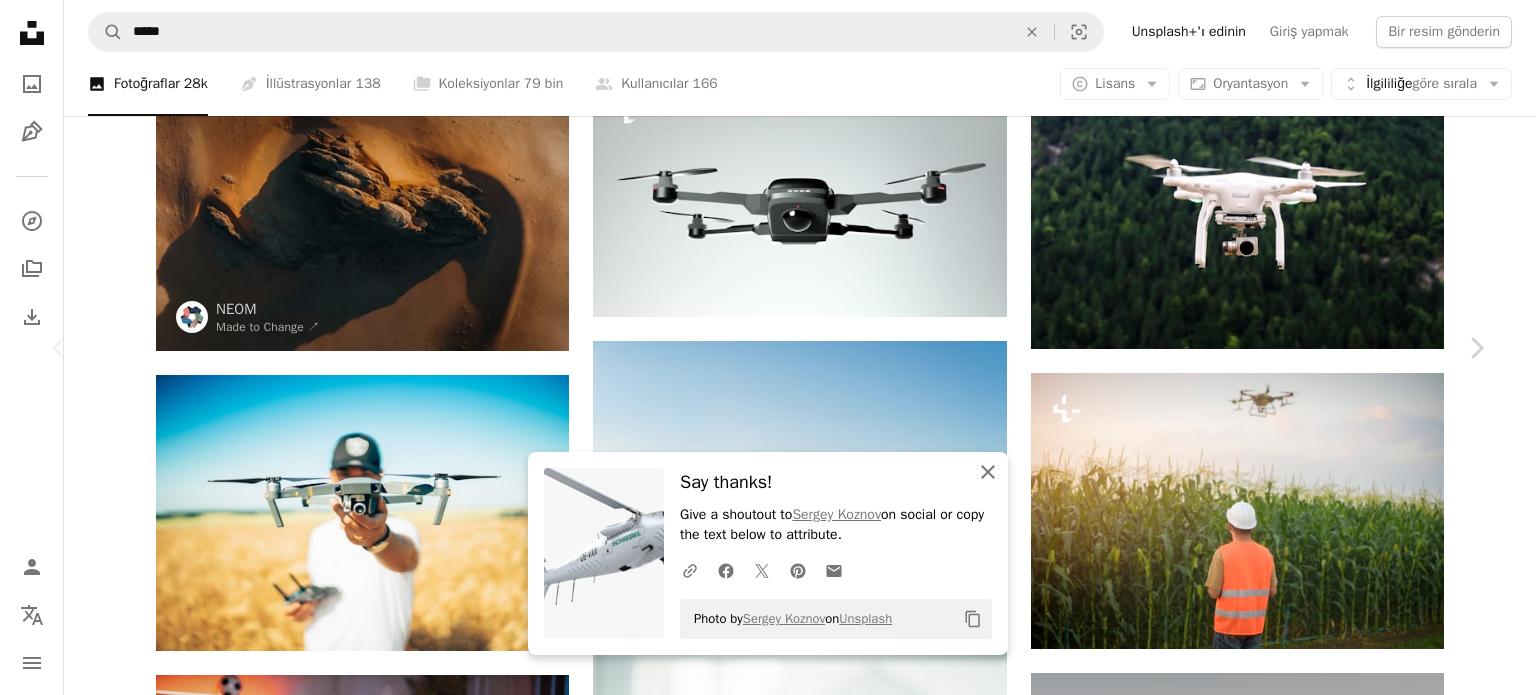 click 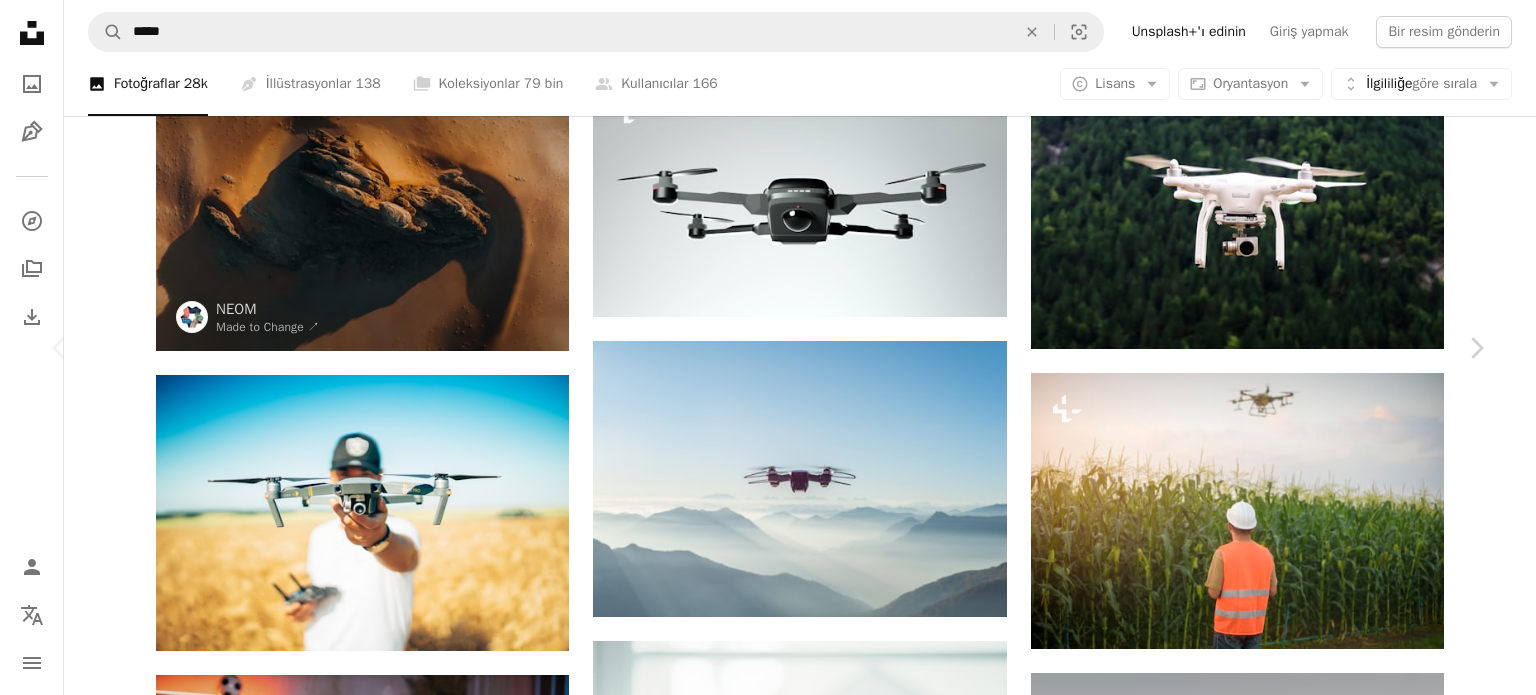 scroll, scrollTop: 0, scrollLeft: 0, axis: both 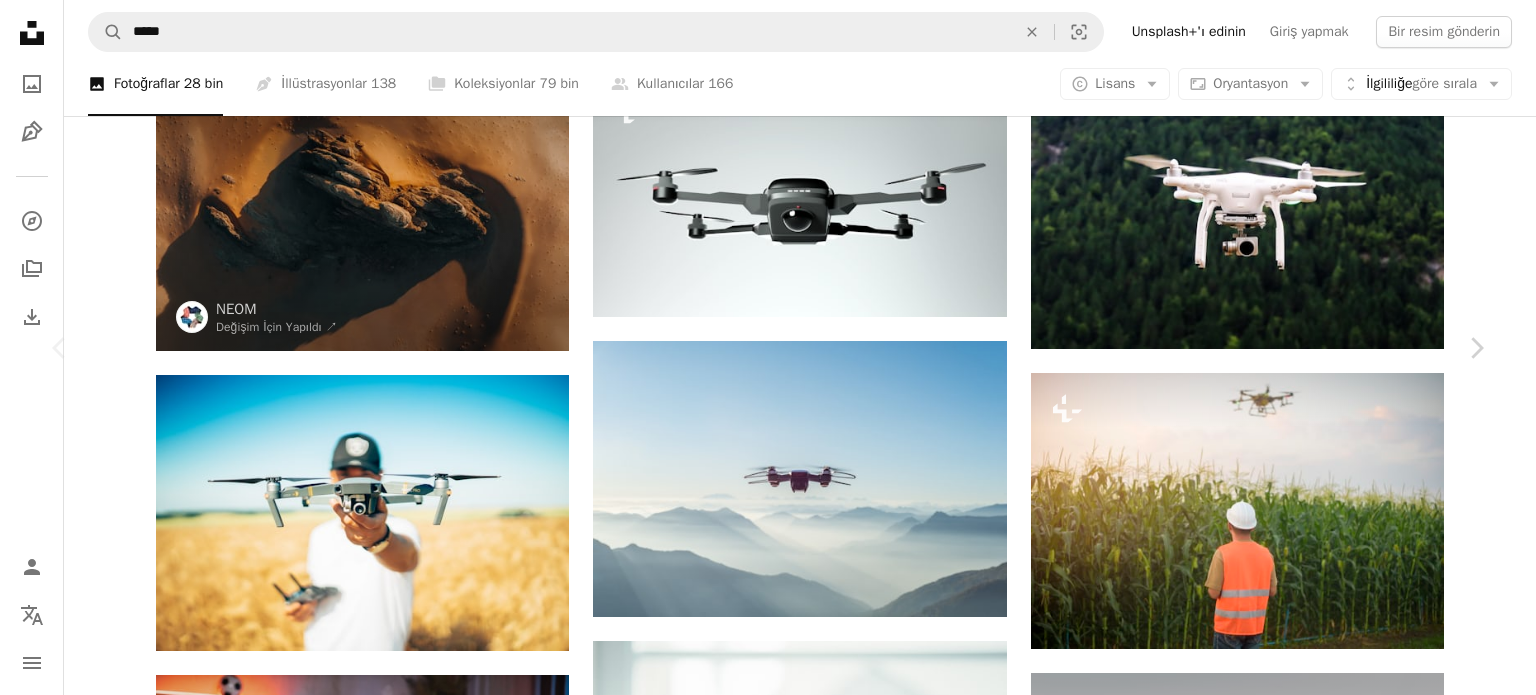 click on "A lock" 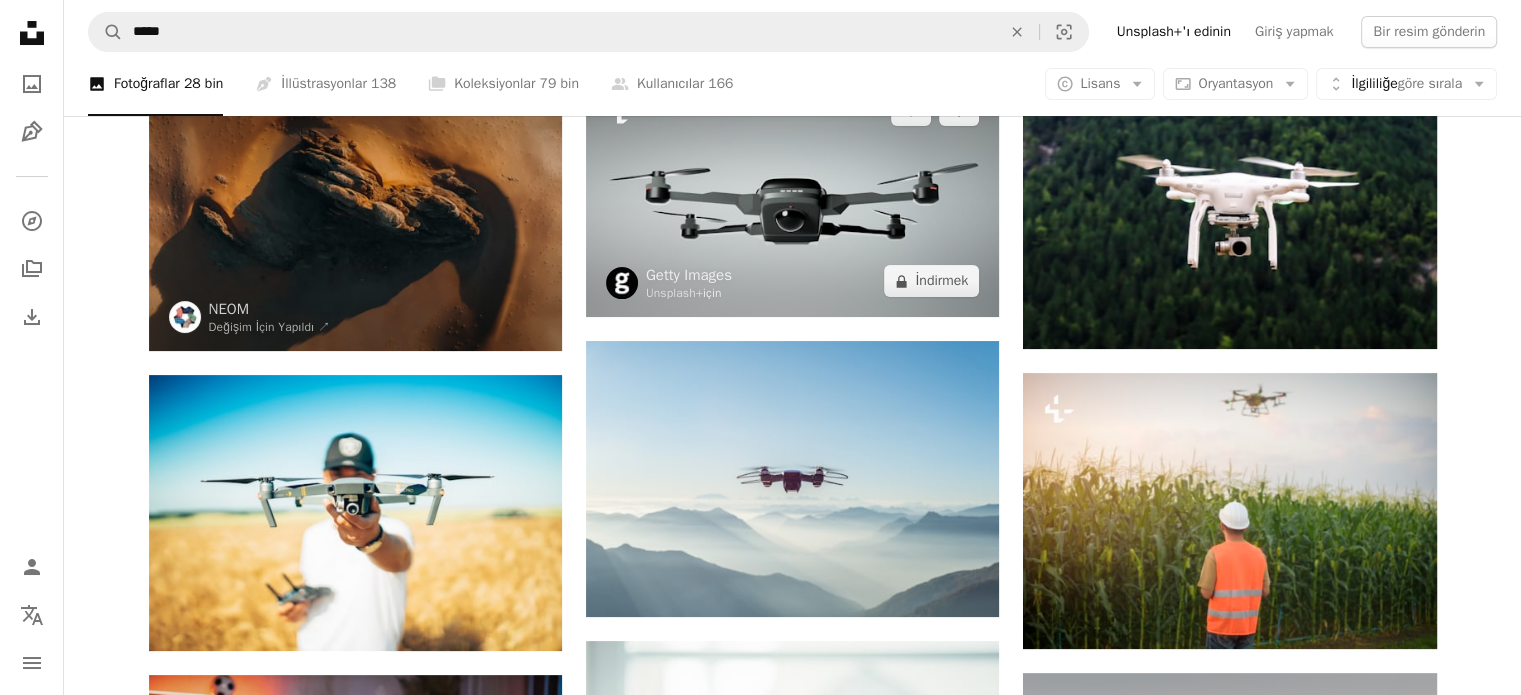 click at bounding box center [792, 195] 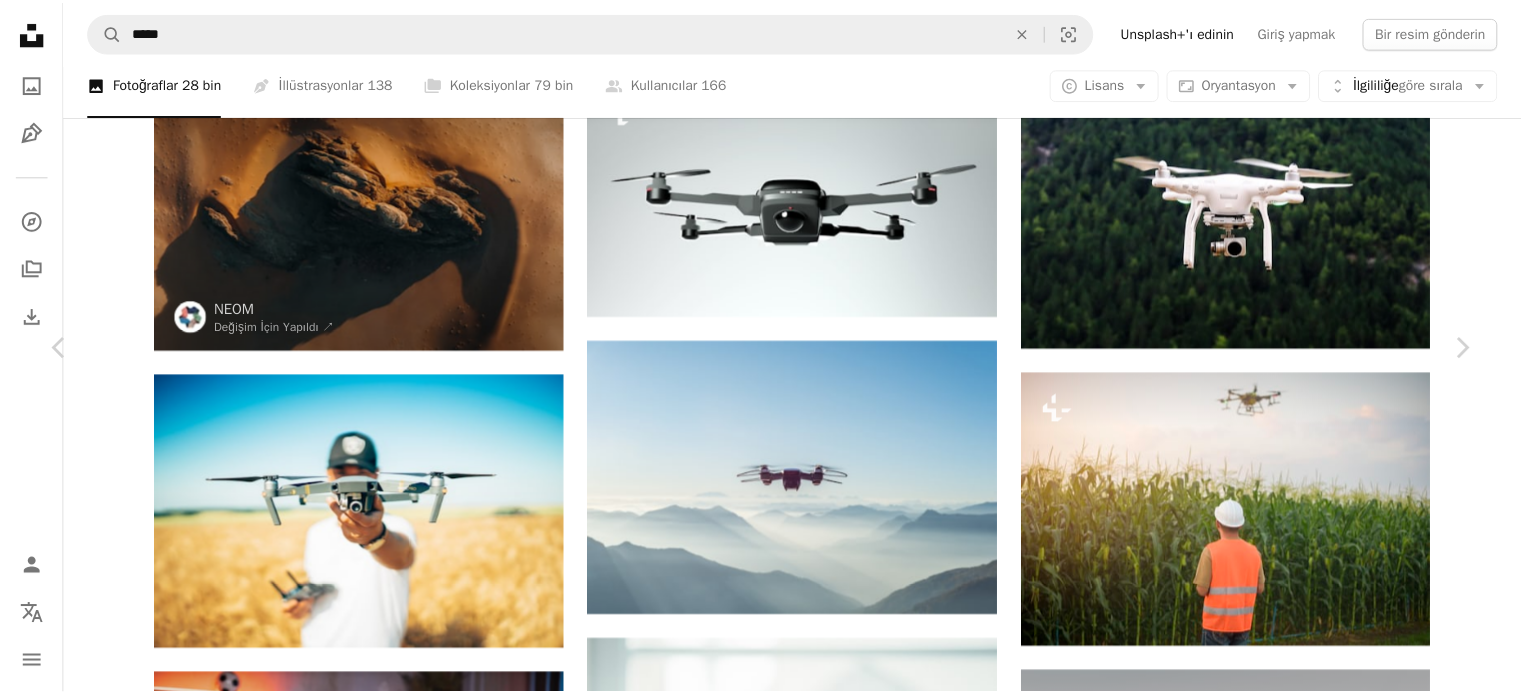 scroll, scrollTop: 3191, scrollLeft: 0, axis: vertical 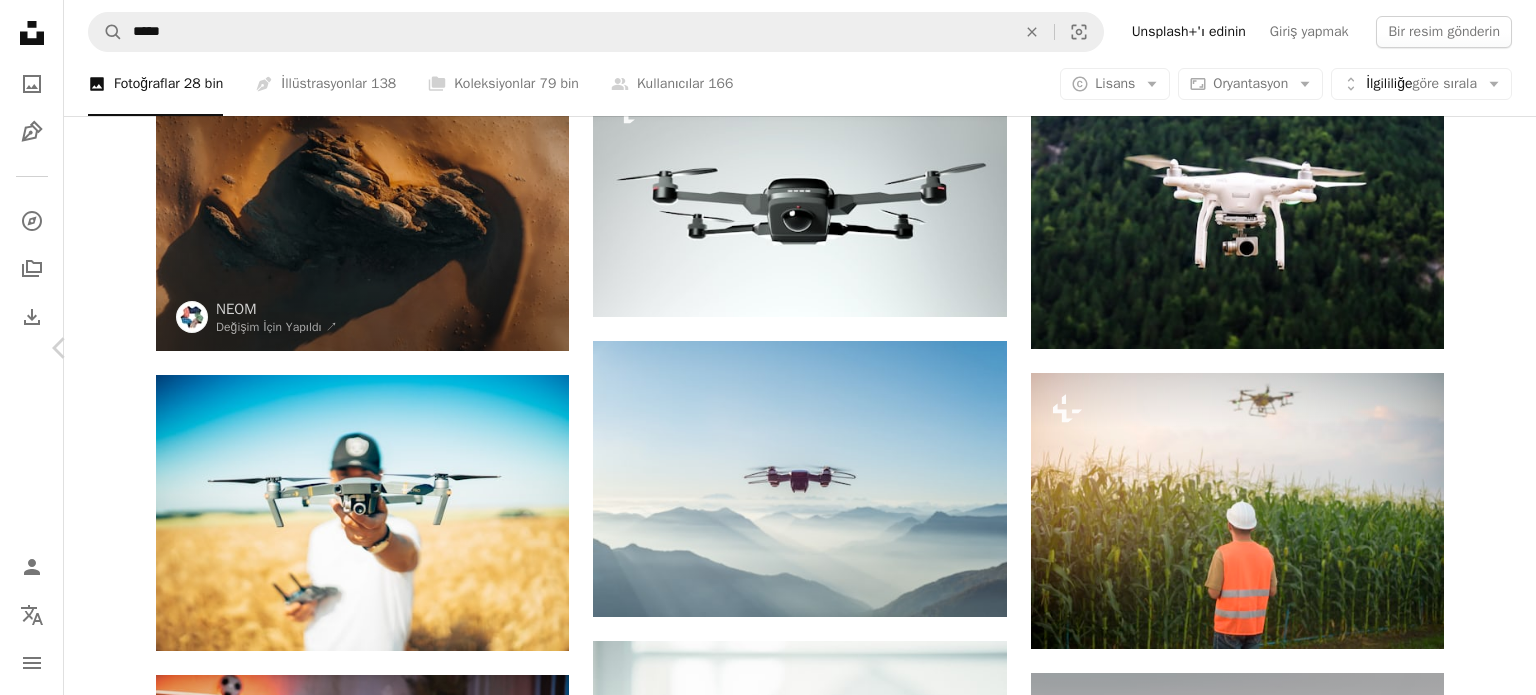 click on "Chevron right" at bounding box center [1476, 348] 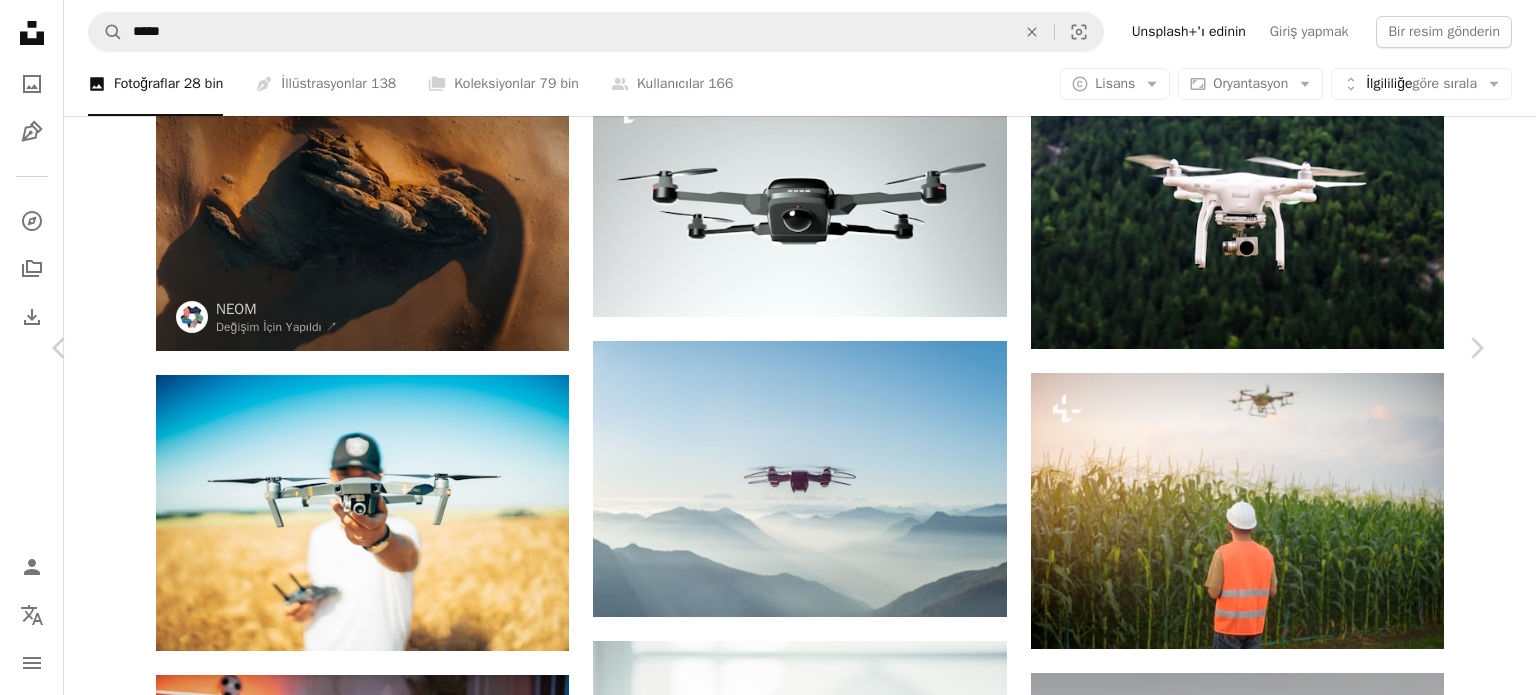 click on "An X shape Chevron left Chevron right Getty Images Unsplash+ için A heart A plus sign Resmi düzenle Plus sign for Unsplash+ A lock İndirmek Zoom in A forward-right arrow Paylaşmak More Actions Calendar outlined Yayınlandı [DATE] Safety Unsplash+ Lisansı altında lisanslanmıştır işletme illüstrasyon mühendislik toplu taşıma endüstri hizmet helikopter uçan makine küçük casus renkli görüntü meslek bakış açısı dijital olarak oluşturulmuş görüntü kablosuz teknoloji profesyonel meslek fotoğrafçılık temaları Arkaplanlar Bu seriden Plus sign for Unsplash+ İlgili görseller Plus sign for Unsplash+ A heart A plus sign Getty Images Unsplash+ için A lock İndirmek Plus sign for Unsplash+ A heart A plus sign Hartono Yaratıcı Stüdyosu Unsplash+ için A lock İndirmek Plus sign for Unsplash+ A heart A plus sign Paris Bilal Unsplash+ için A lock İndirmek Plus sign for Unsplash+ A heart A plus sign Zyanya Citlalli Unsplash+ için A lock İndirmek A heart" at bounding box center (768, 23858) 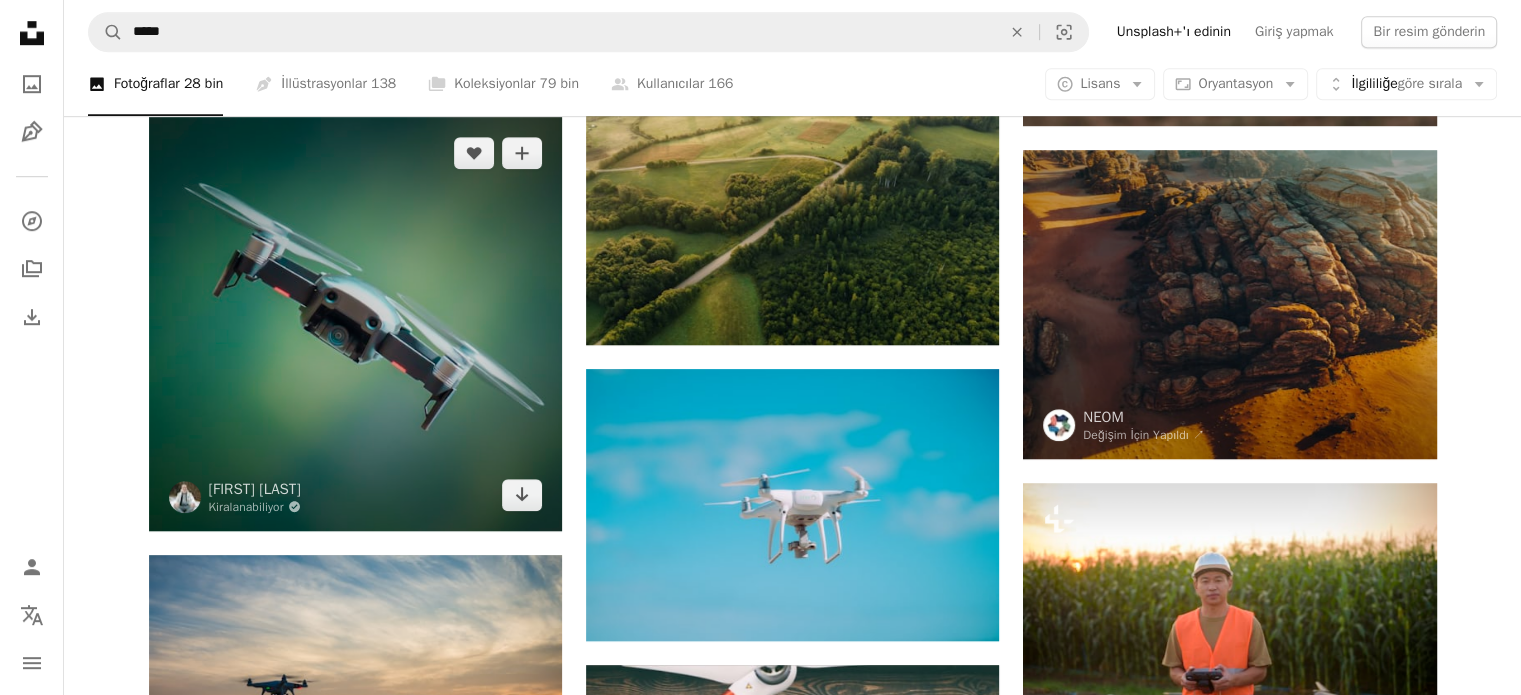 scroll, scrollTop: 1392, scrollLeft: 0, axis: vertical 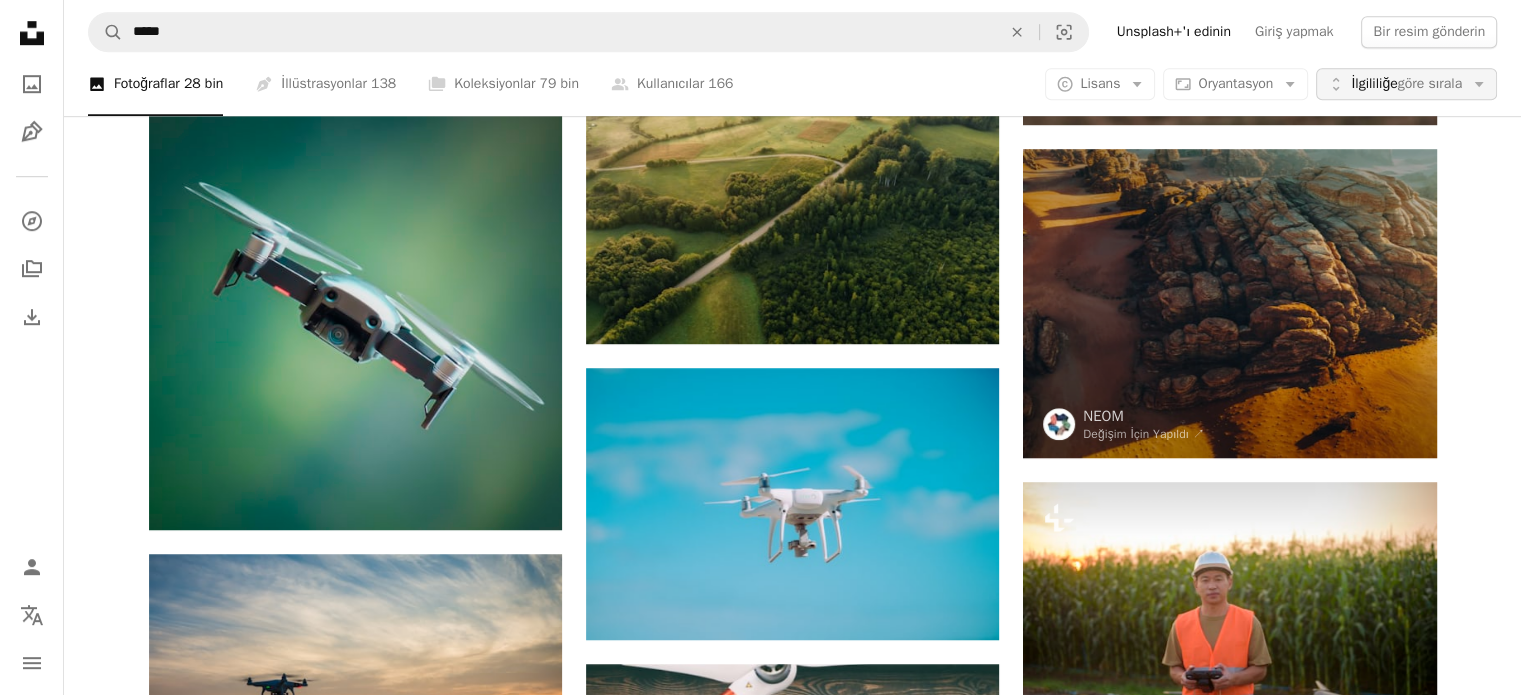 click on "göre sırala" at bounding box center [1430, 83] 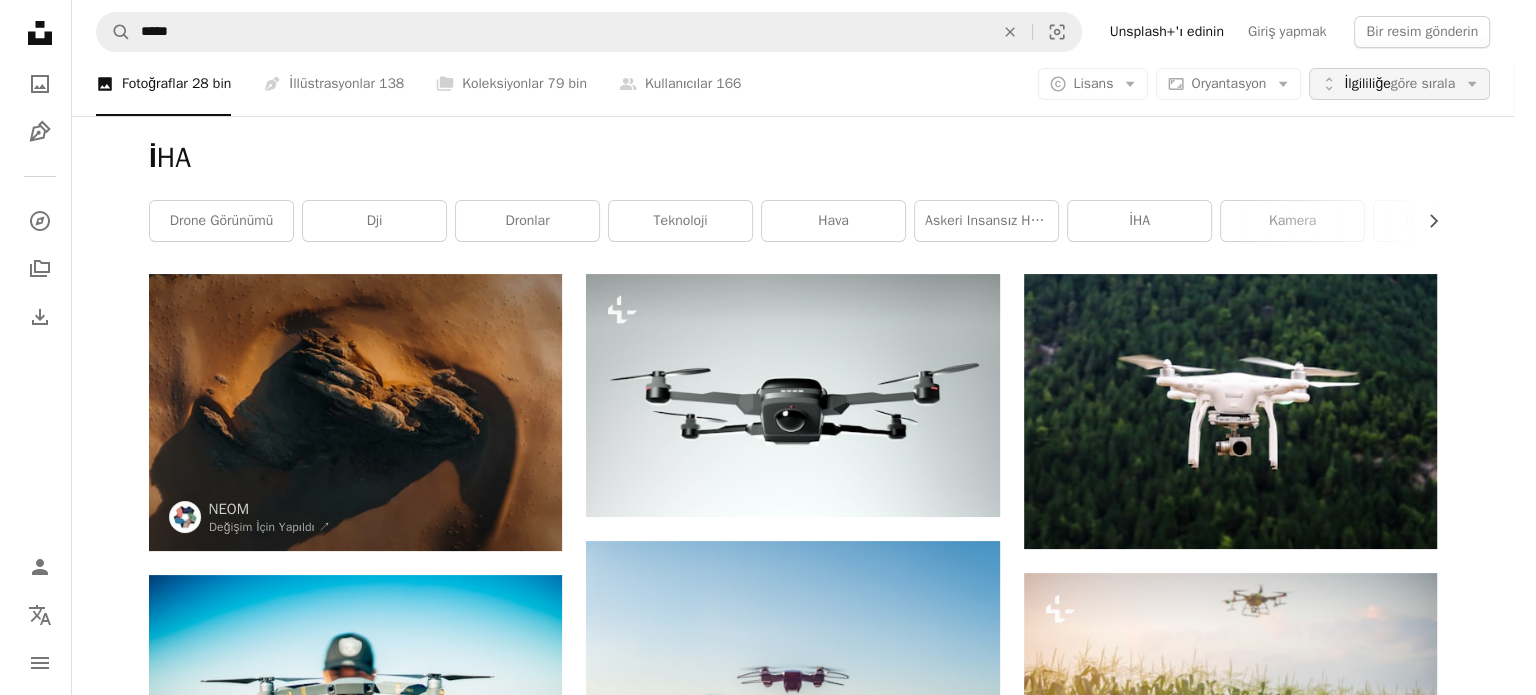 scroll, scrollTop: 0, scrollLeft: 0, axis: both 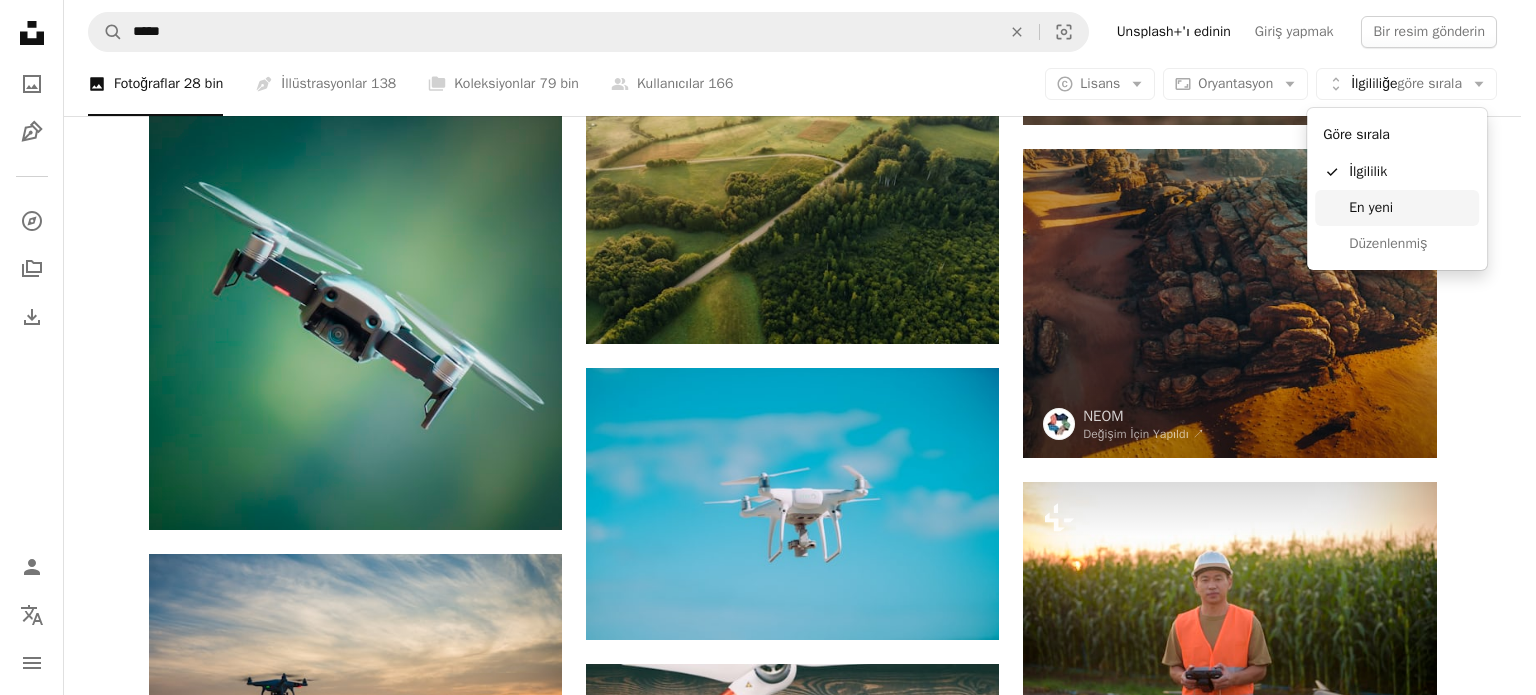 click on "En yeni" at bounding box center [1371, 207] 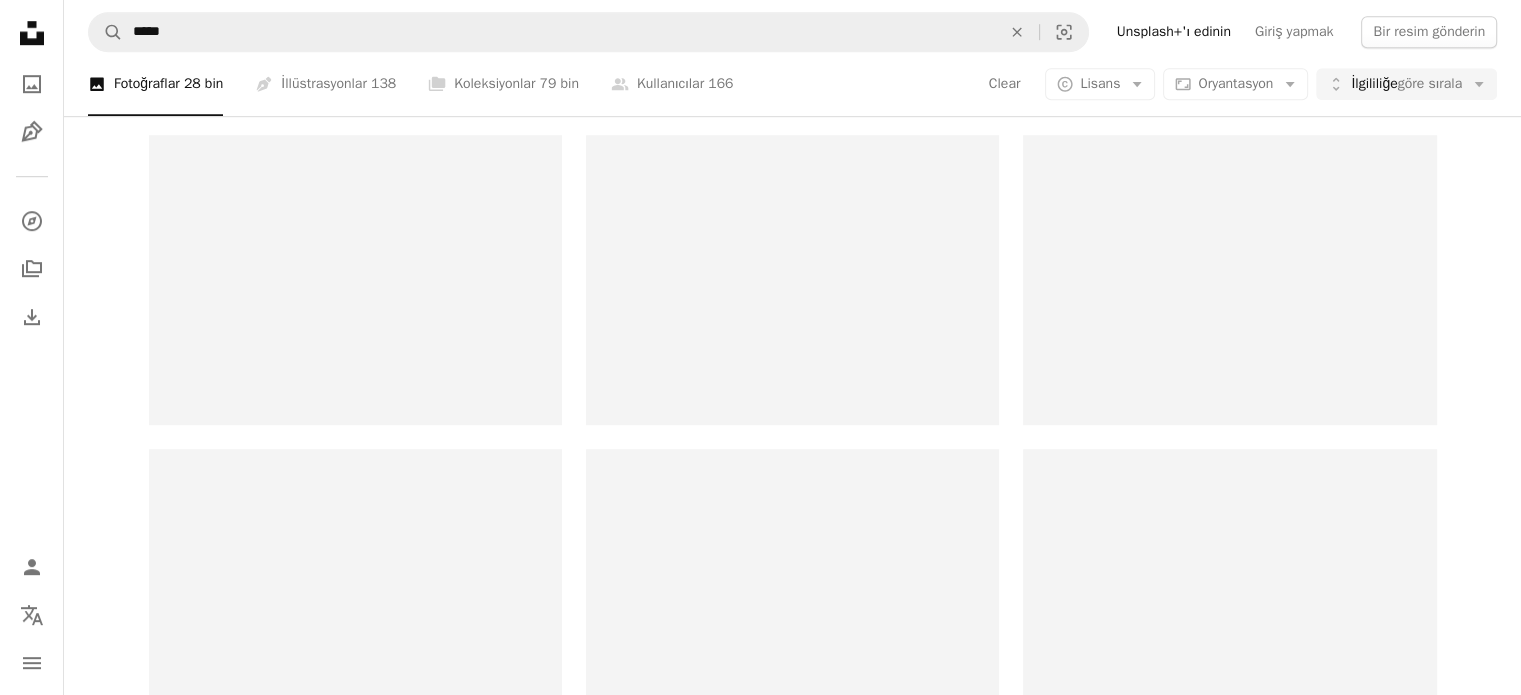 scroll, scrollTop: 0, scrollLeft: 0, axis: both 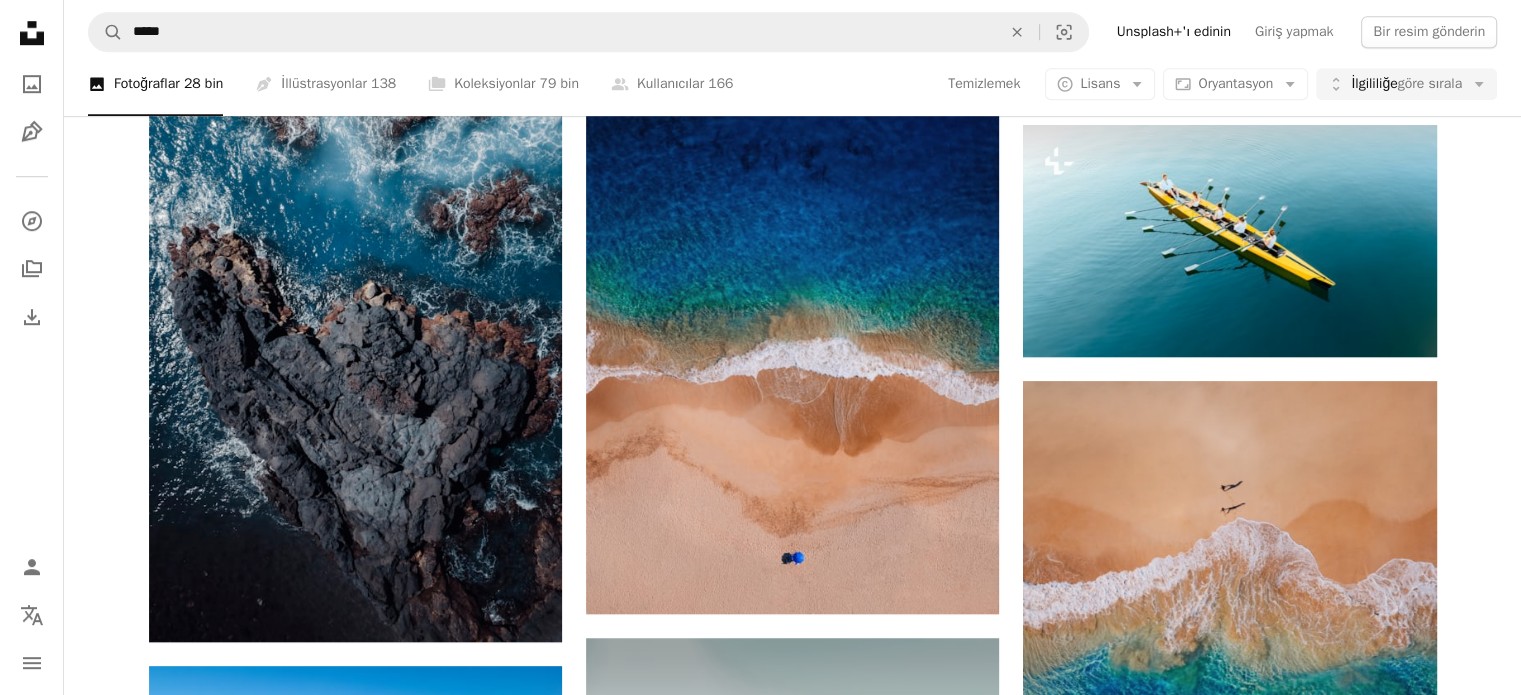 click on "dronlar" at bounding box center [527, -1172] 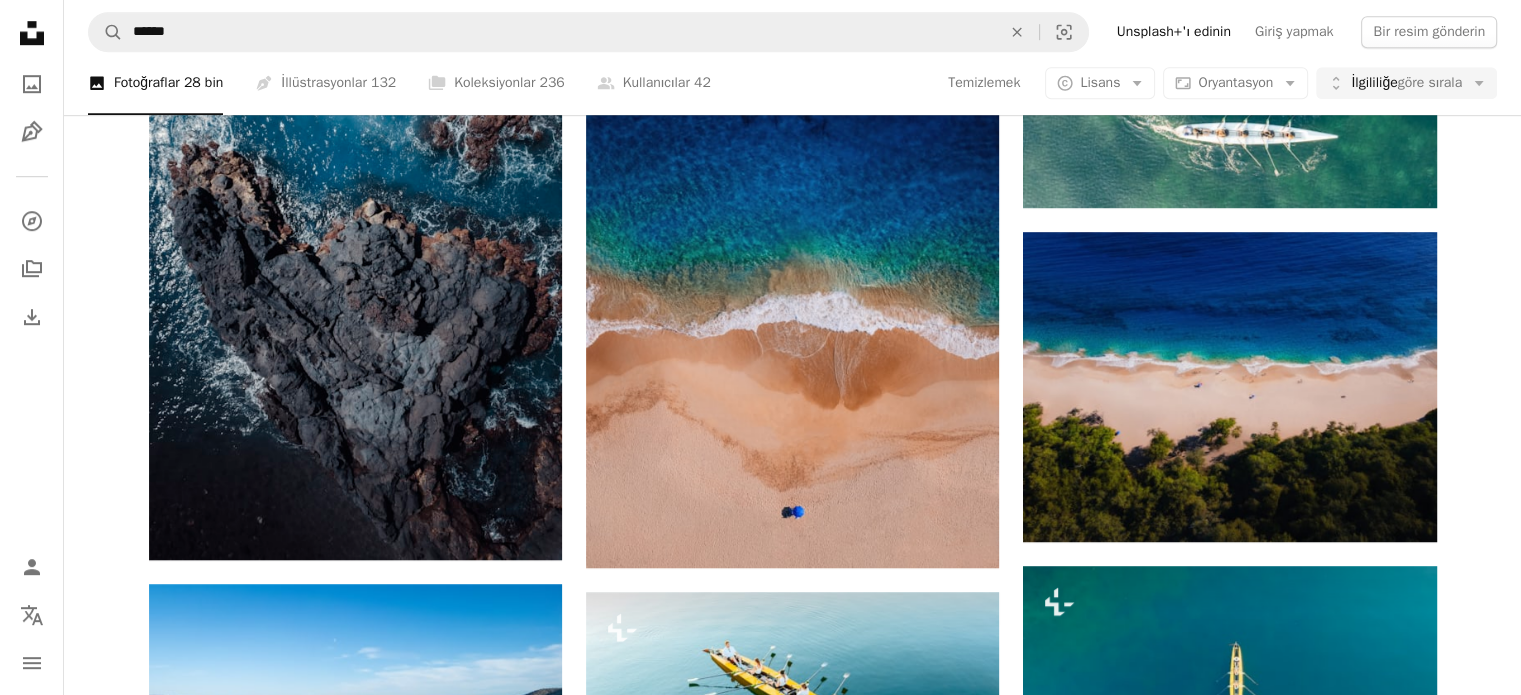 scroll, scrollTop: 111, scrollLeft: 0, axis: vertical 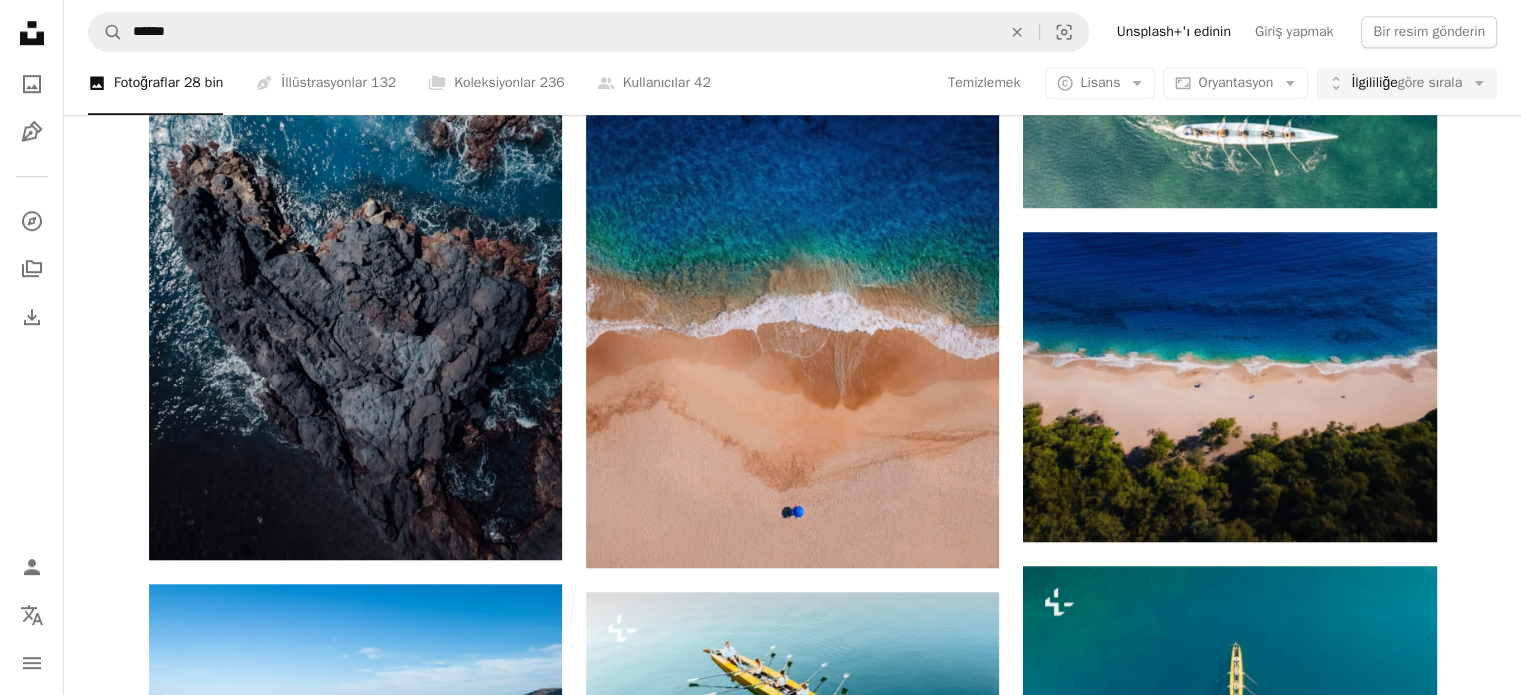 click on "insansız hava aracı" at bounding box center (221, -946) 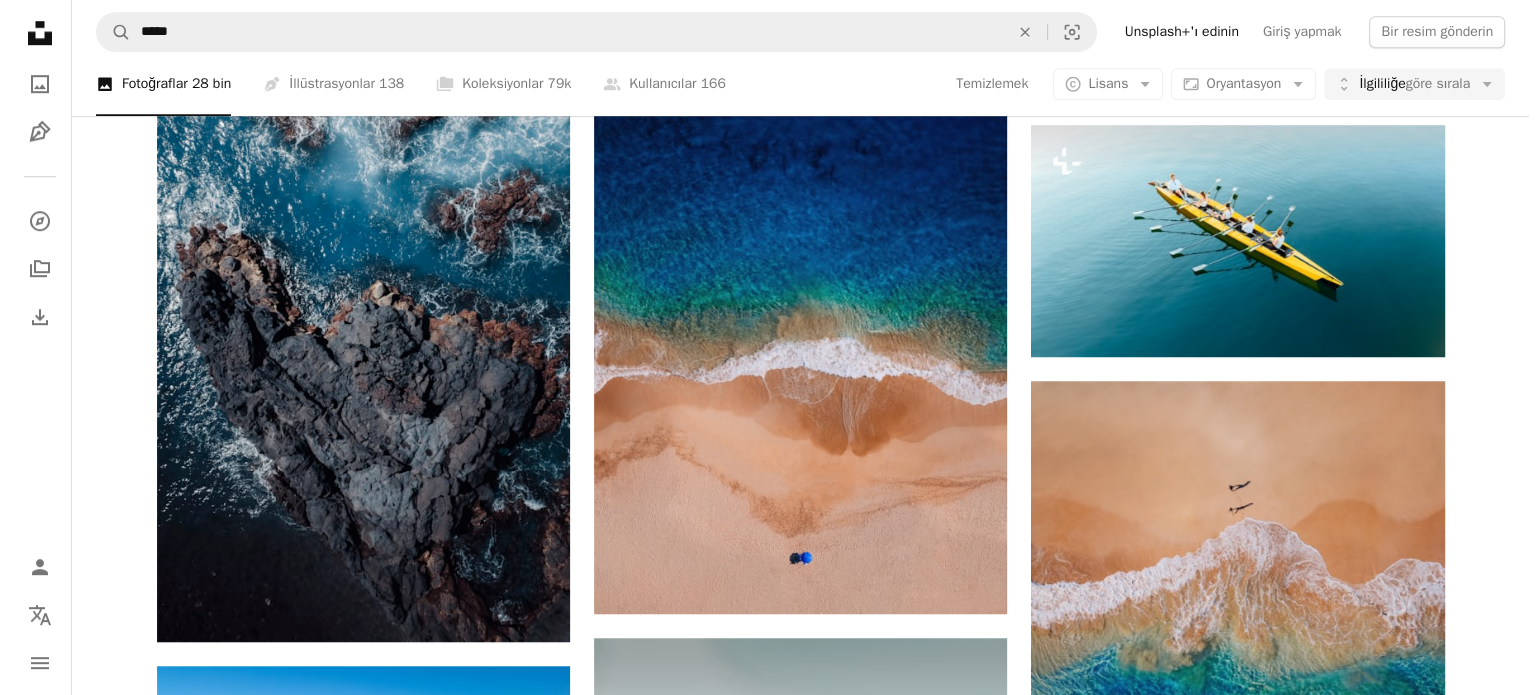 scroll, scrollTop: 0, scrollLeft: 0, axis: both 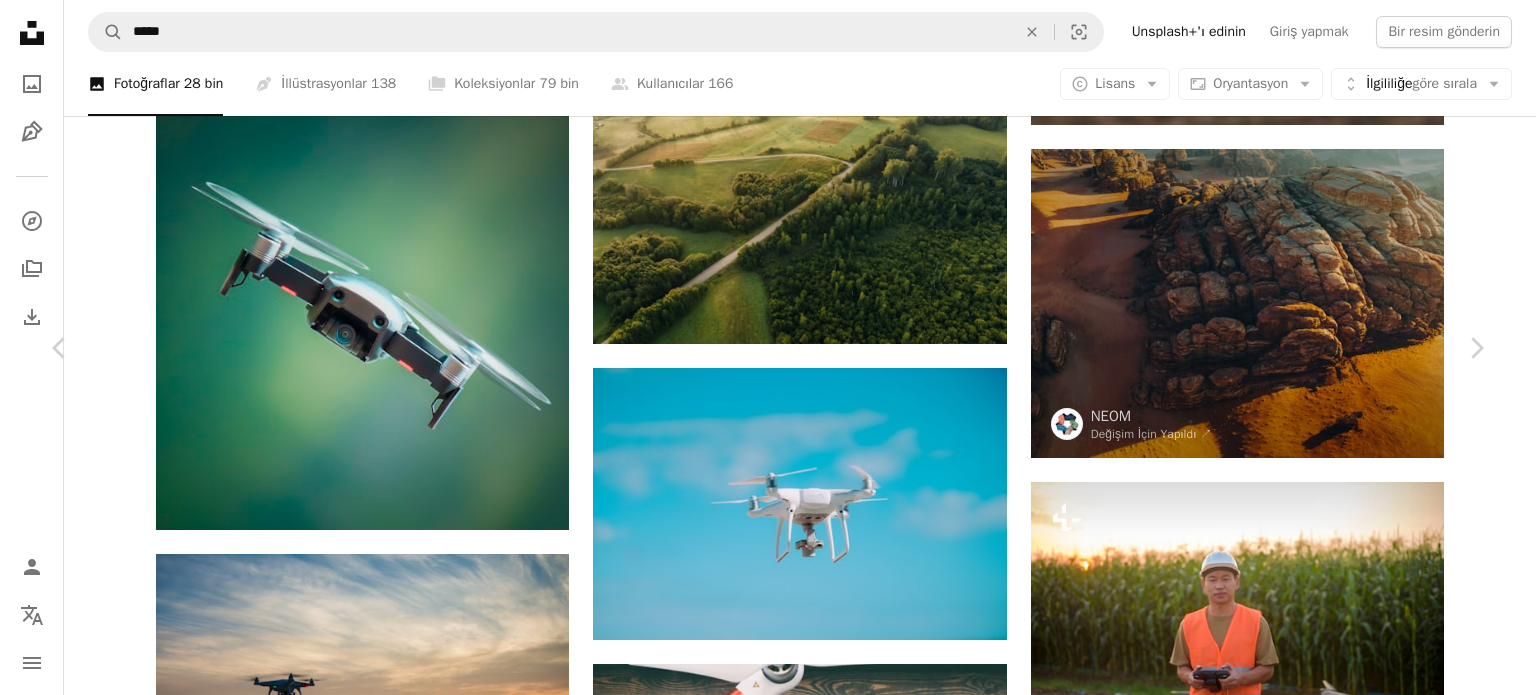 click on "An X shape Chevron left Chevron right Getty Images Unsplash+ için A heart A plus sign Resmi düzenle Plus sign for Unsplash+ A lock İndirmek Zoom in A forward-right arrow Paylaşmak More Actions Calendar outlined Yayınlandı [DATE] Safety Unsplash+ Lisansı altında lisanslanmıştır işletme illüstrasyon mühendislik toplu taşıma endüstri hizmet helikopter uçan makine küçük casus renkli görüntü meslek bakış açısı dijital olarak oluşturulmuş görüntü kablosuz teknoloji profesyonel meslek fotoğrafçılık temaları Arkaplanlar Bu seriden Plus sign for Unsplash+ İlgili görseller Plus sign for Unsplash+ A heart A plus sign Getty Images Unsplash+ için A lock İndirmek Plus sign for Unsplash+ A heart A plus sign Hartono Yaratıcı Stüdyosu Unsplash+ için A lock İndirmek Plus sign for Unsplash+ A heart A plus sign Paris Bilal Unsplash+ için A lock İndirmek Plus sign for Unsplash+ A heart A plus sign Zyanya Citlalli Unsplash+ için A lock İndirmek A heart" at bounding box center (768, 23009) 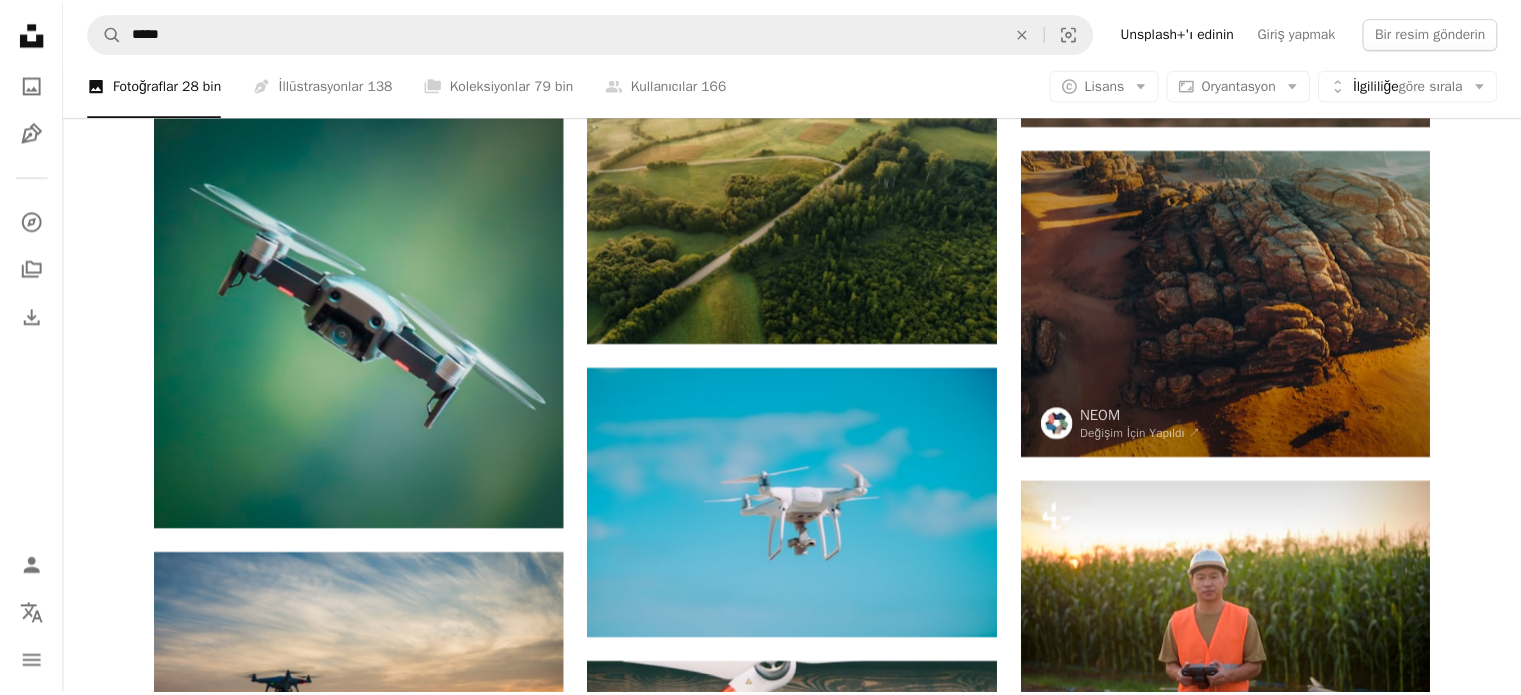 scroll, scrollTop: 200, scrollLeft: 0, axis: vertical 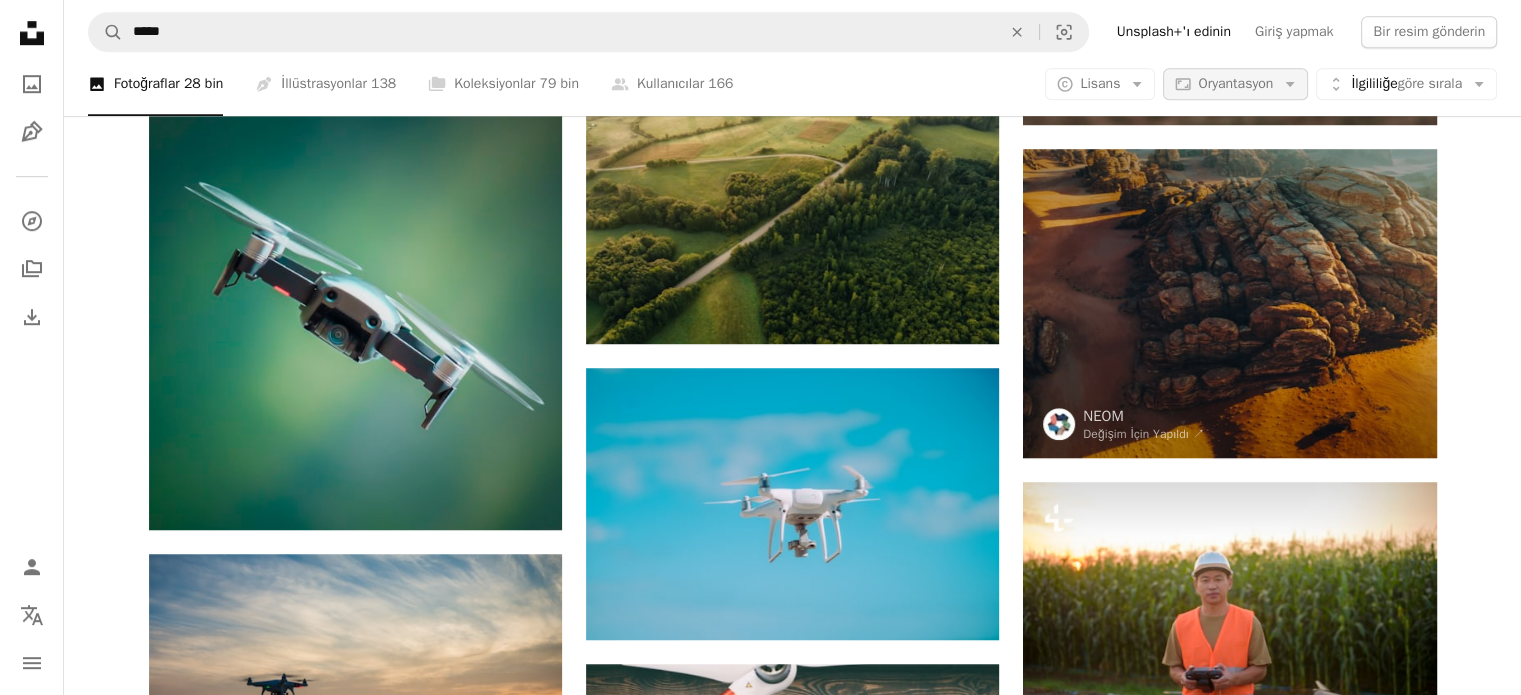 click on "Arrow down" 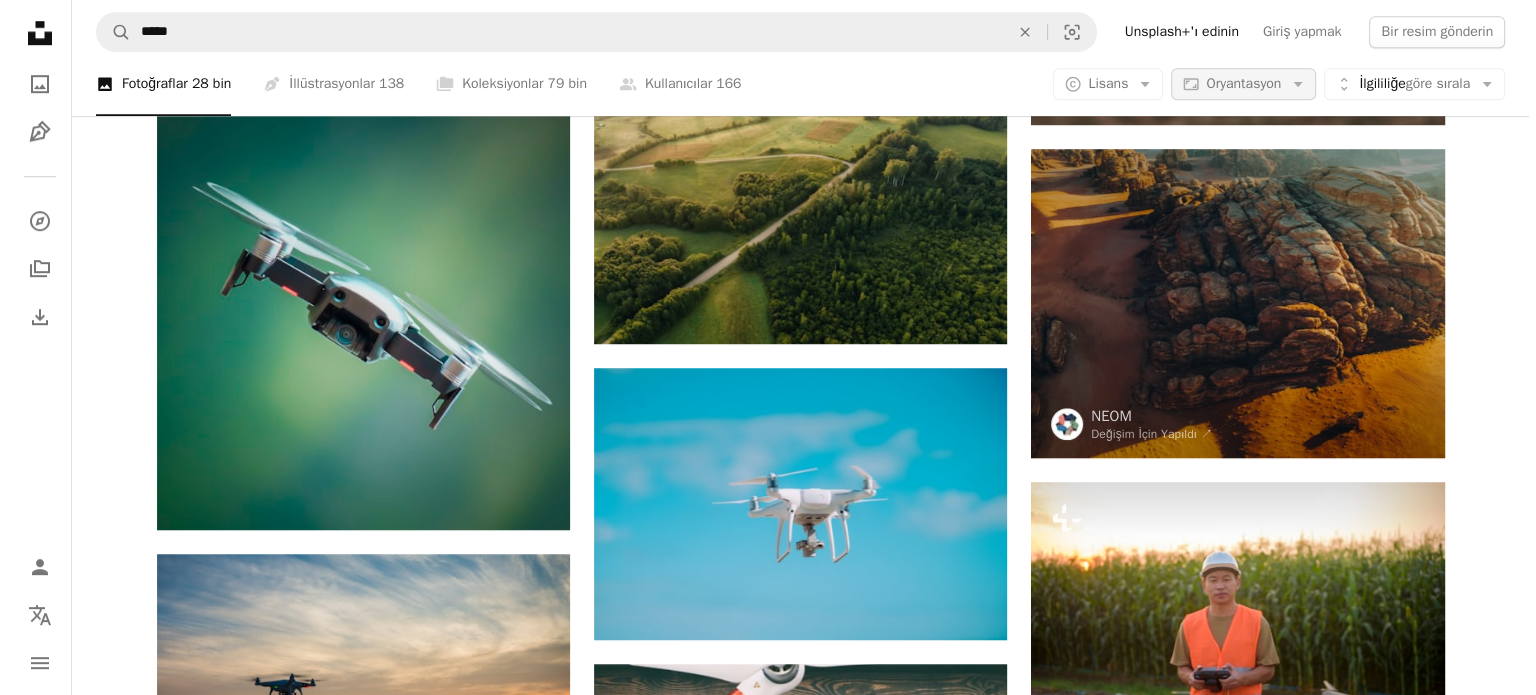 scroll, scrollTop: 0, scrollLeft: 0, axis: both 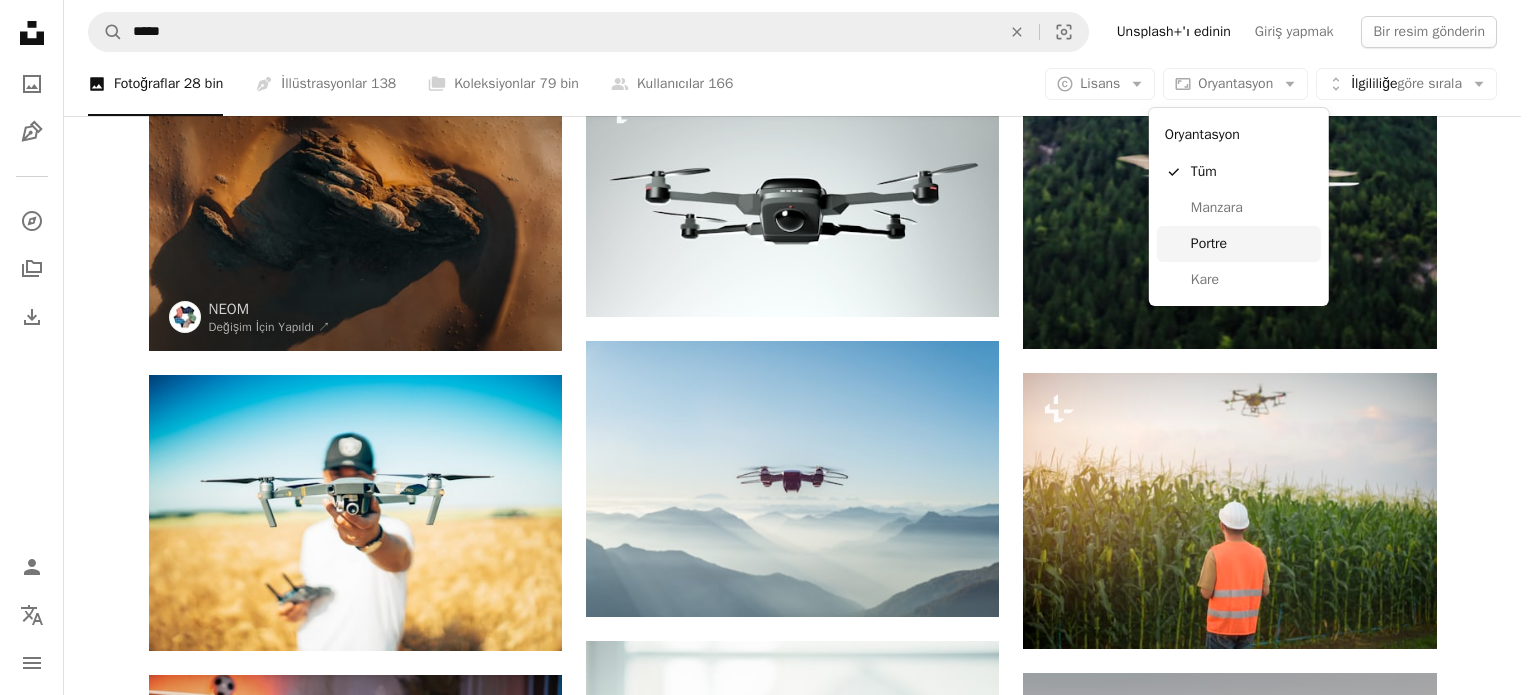 click on "Portre" at bounding box center [1252, 244] 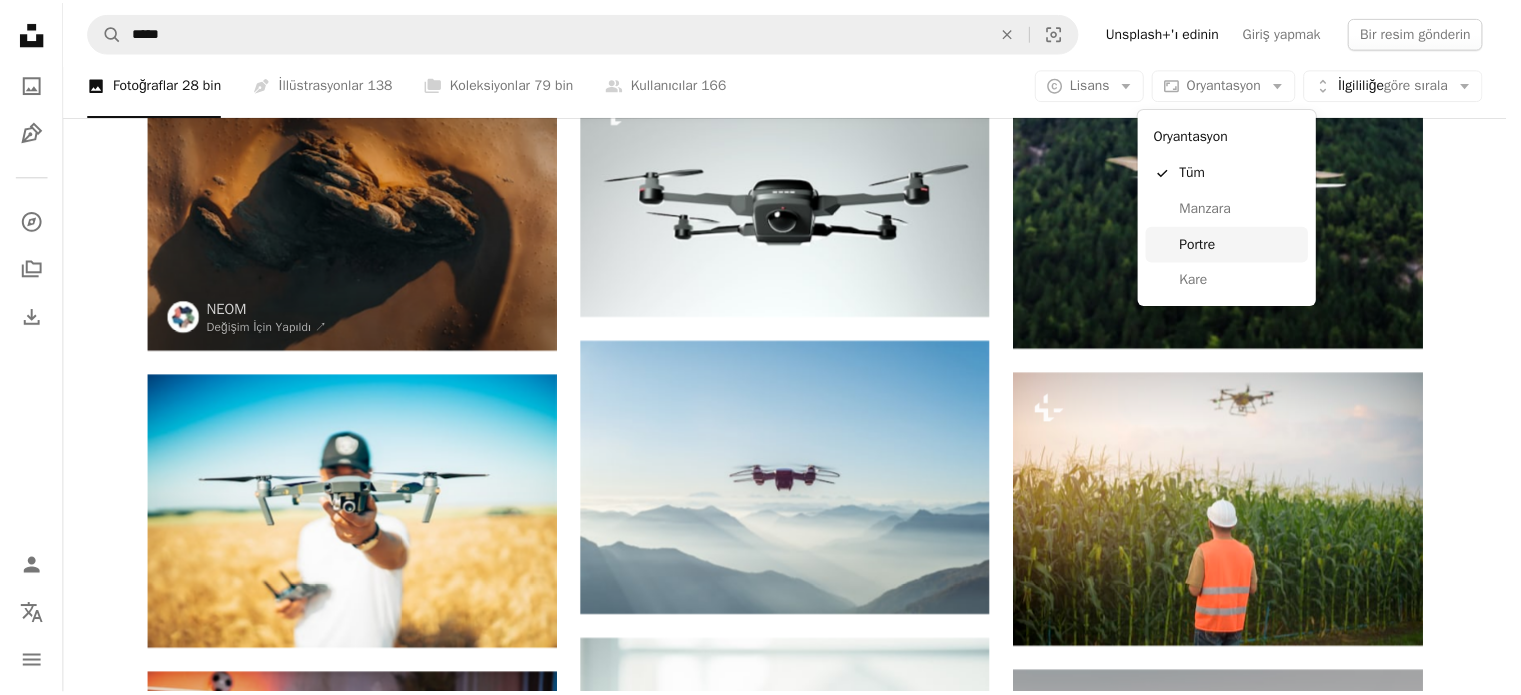 scroll, scrollTop: 200, scrollLeft: 0, axis: vertical 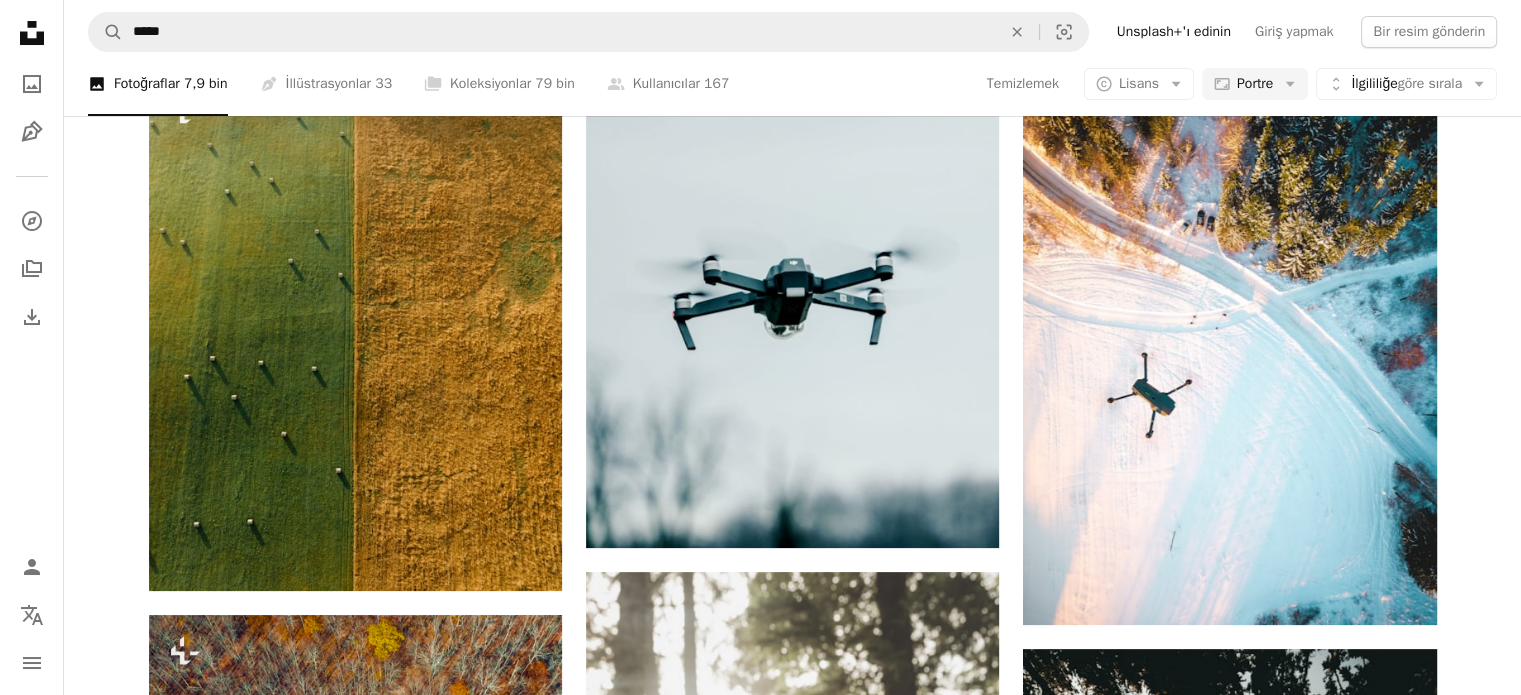 click on "Daha fazlasını yükle" at bounding box center [792, 4294] 